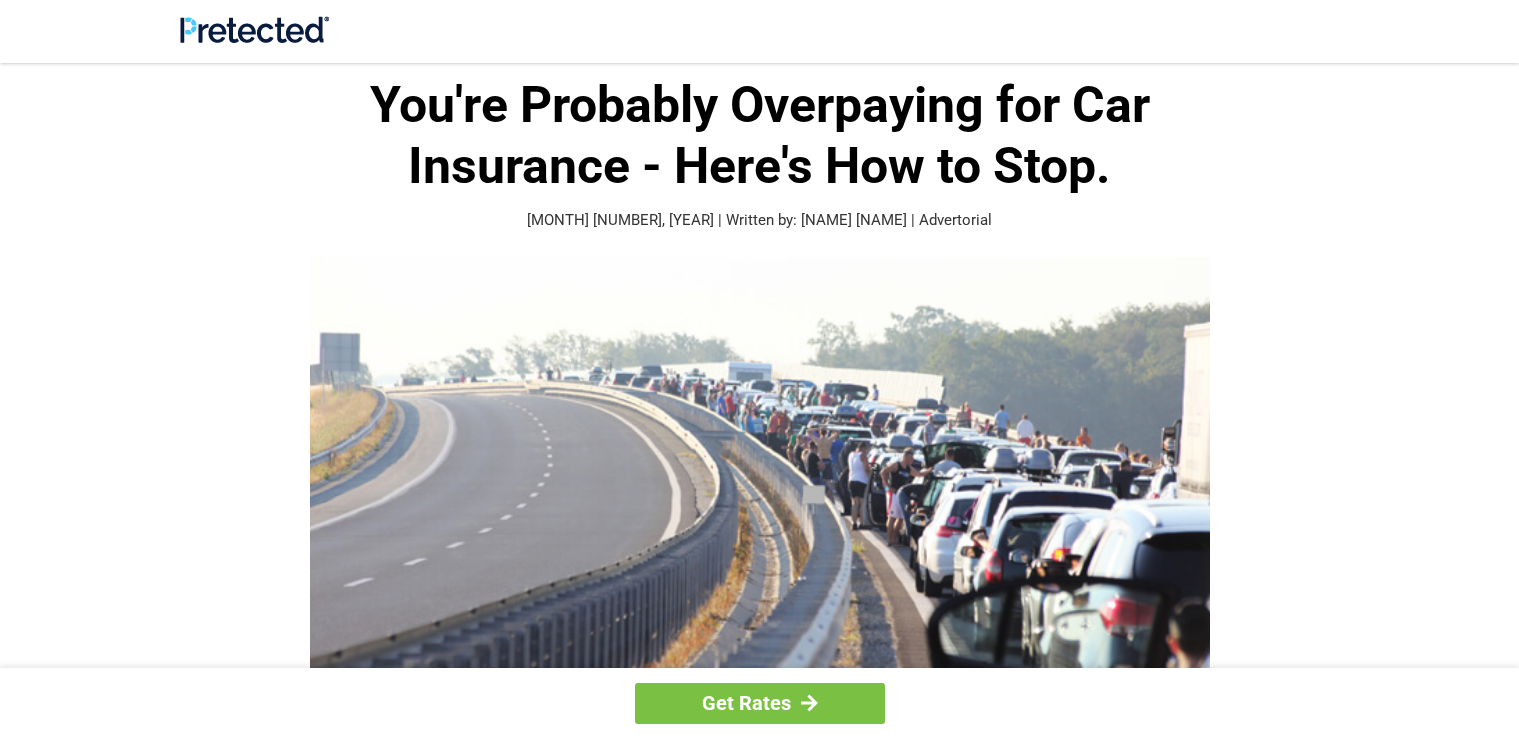 scroll, scrollTop: 0, scrollLeft: 0, axis: both 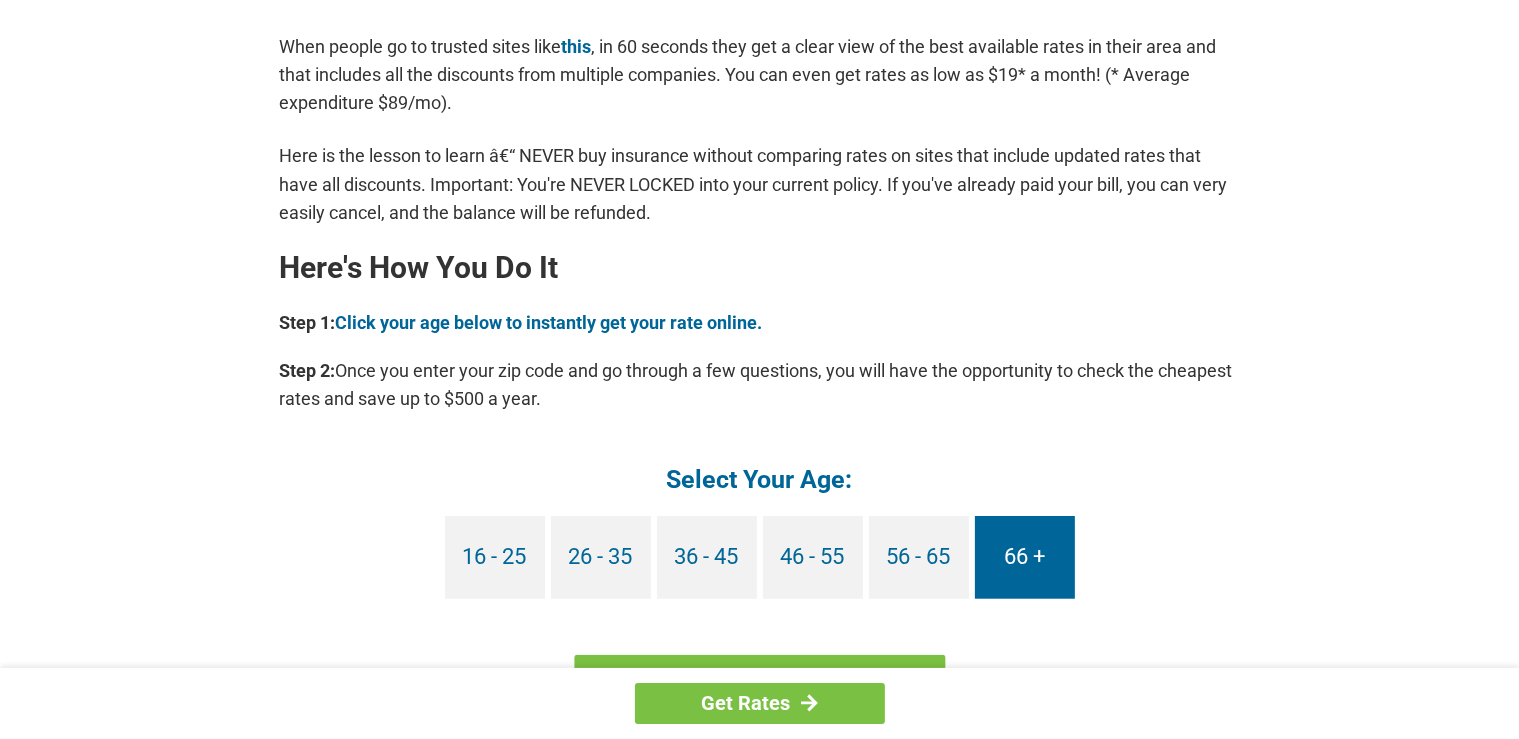 click on "66 +" at bounding box center [1025, 557] 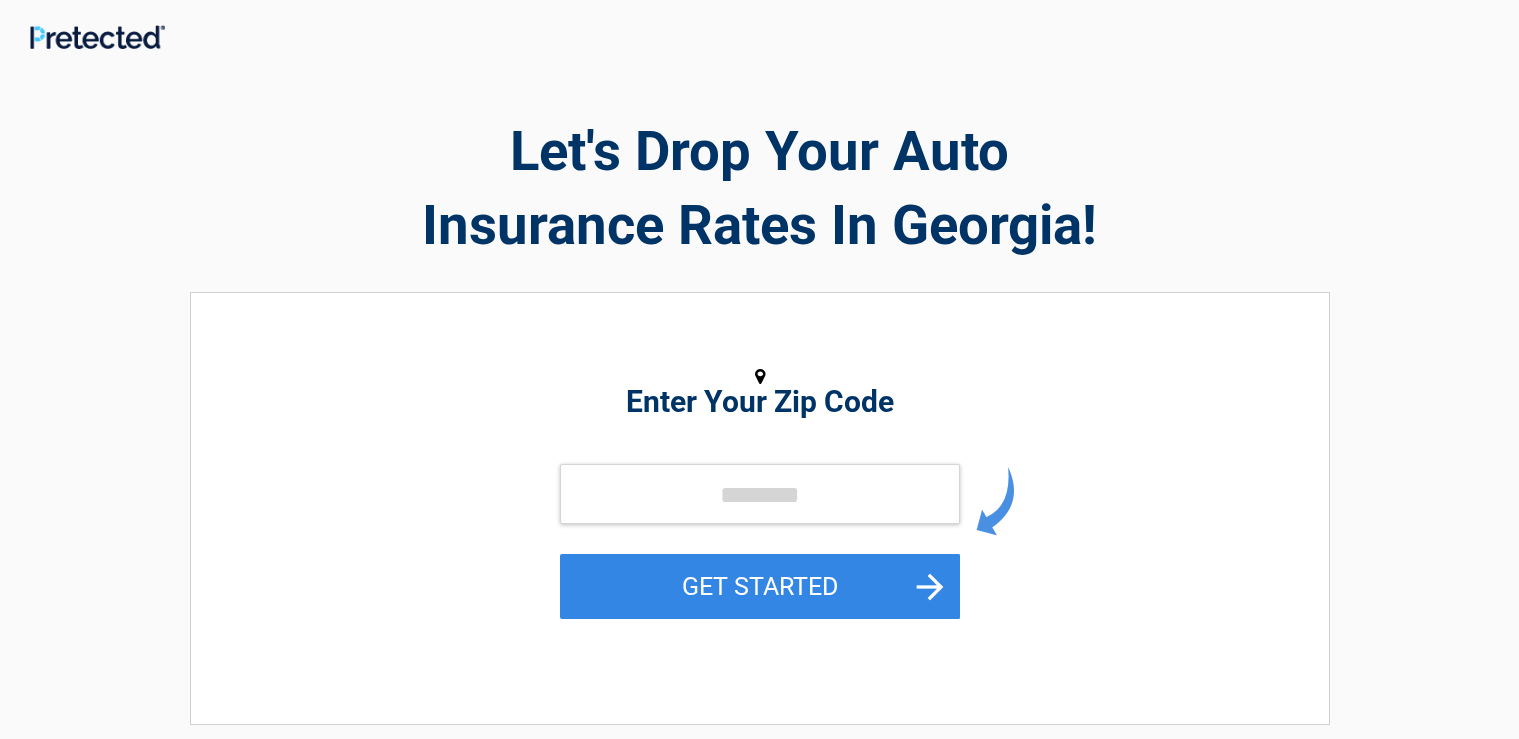 scroll, scrollTop: 0, scrollLeft: 0, axis: both 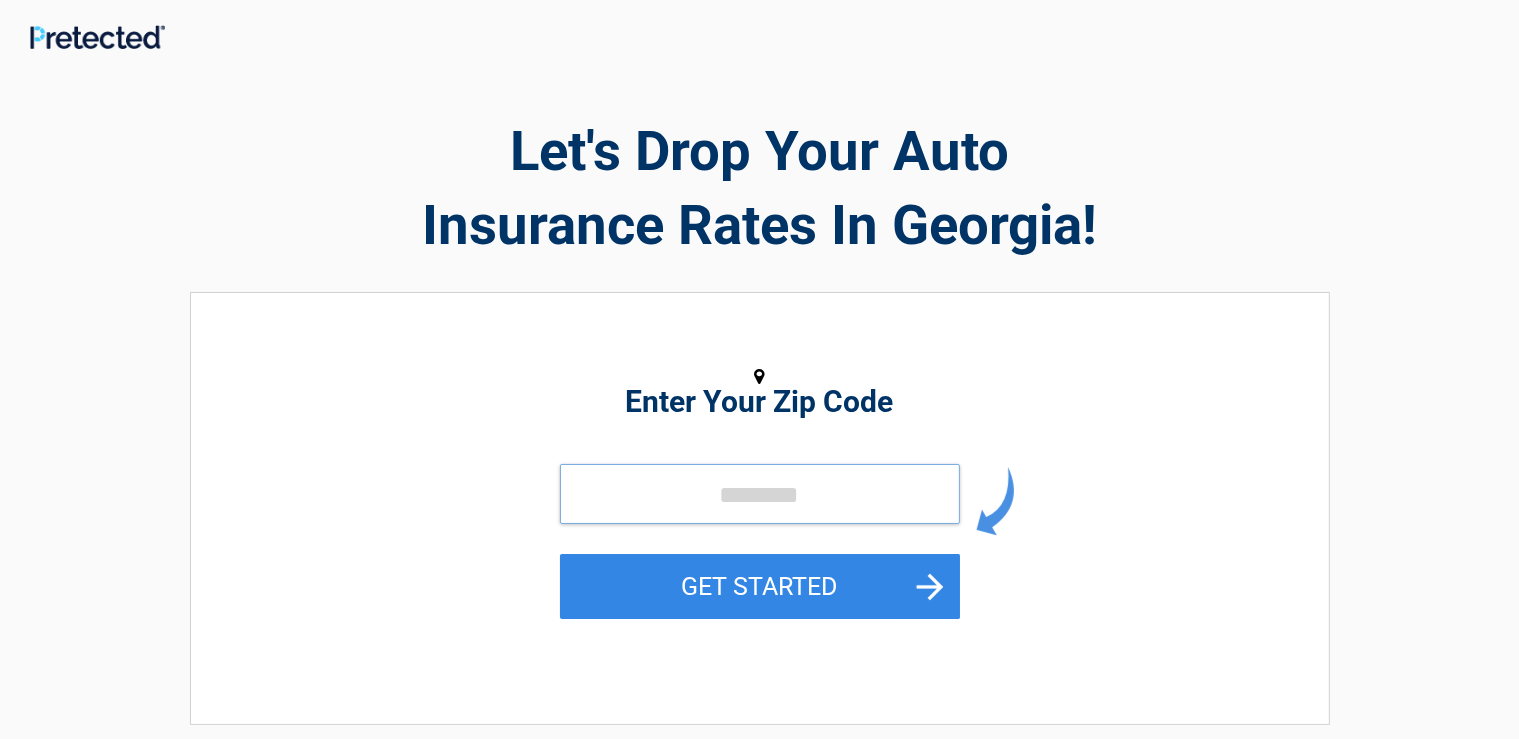 click at bounding box center (760, 494) 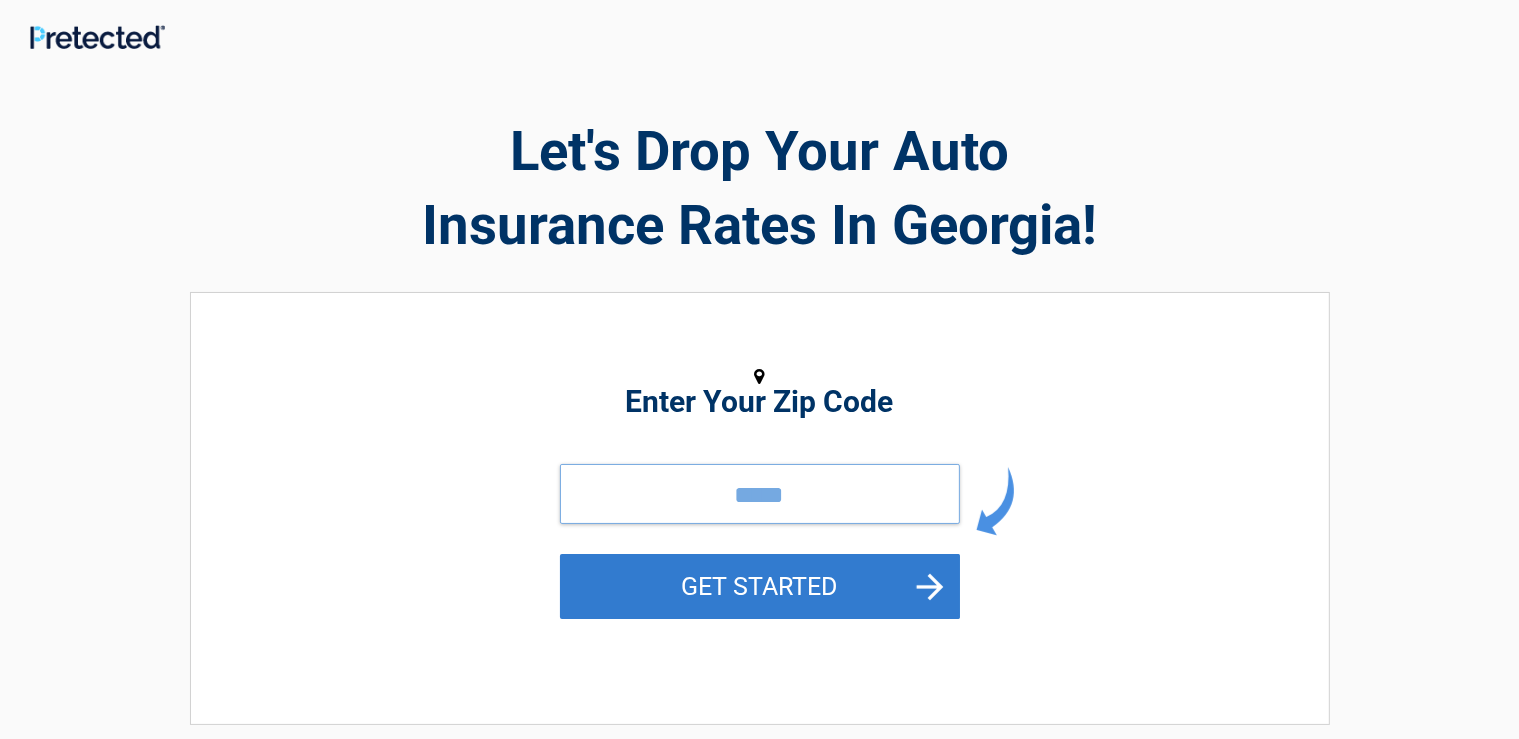 type on "*****" 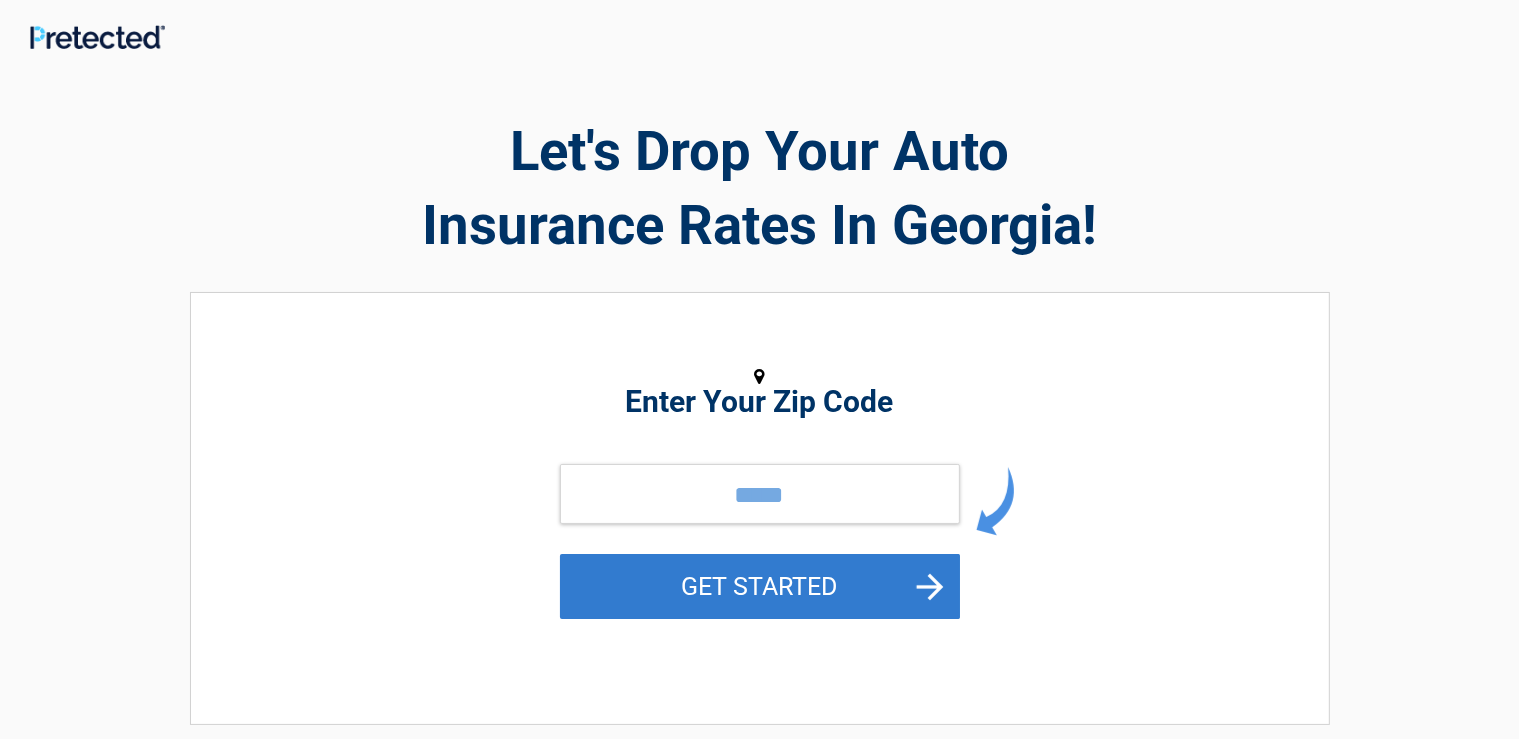 click on "GET STARTED" at bounding box center (760, 586) 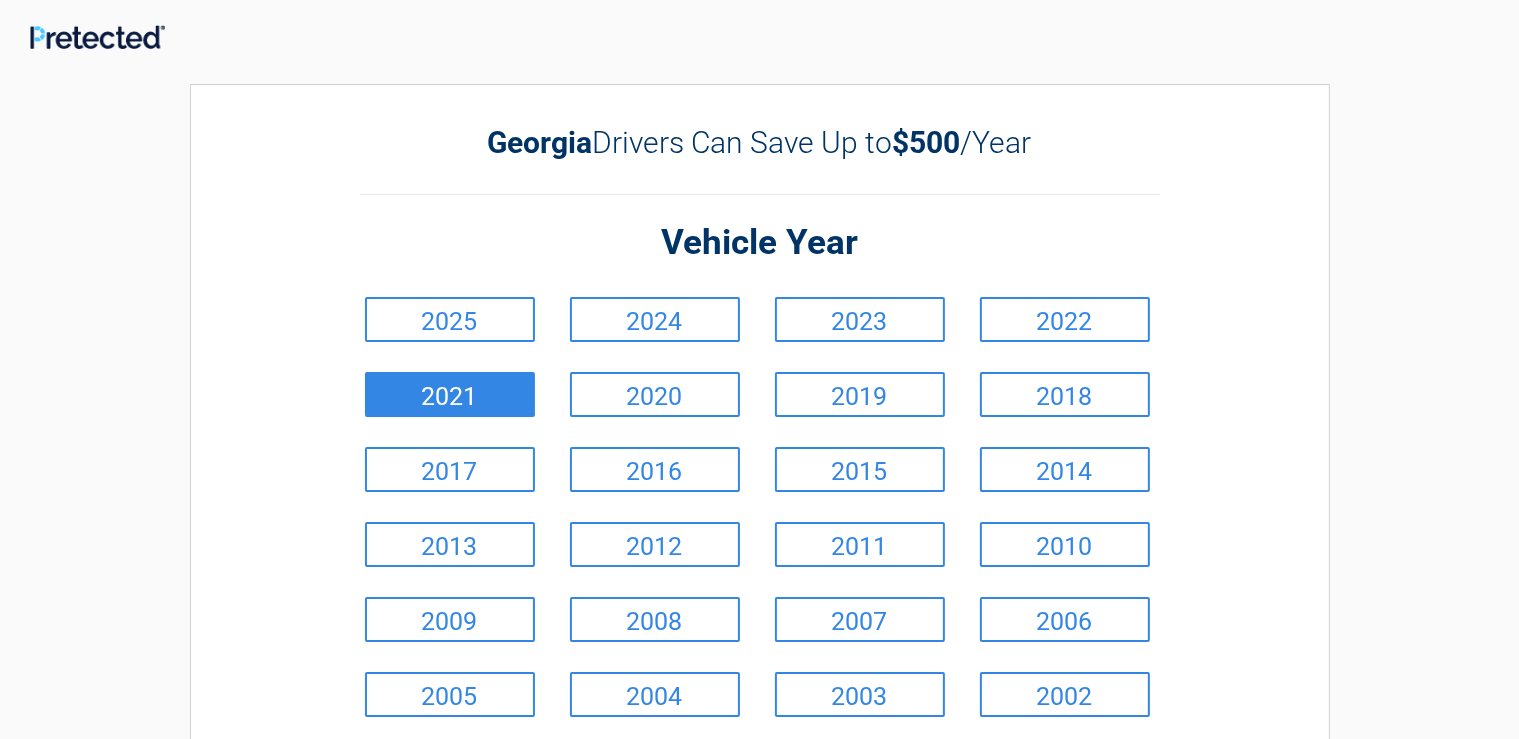 click on "2021" at bounding box center (450, 394) 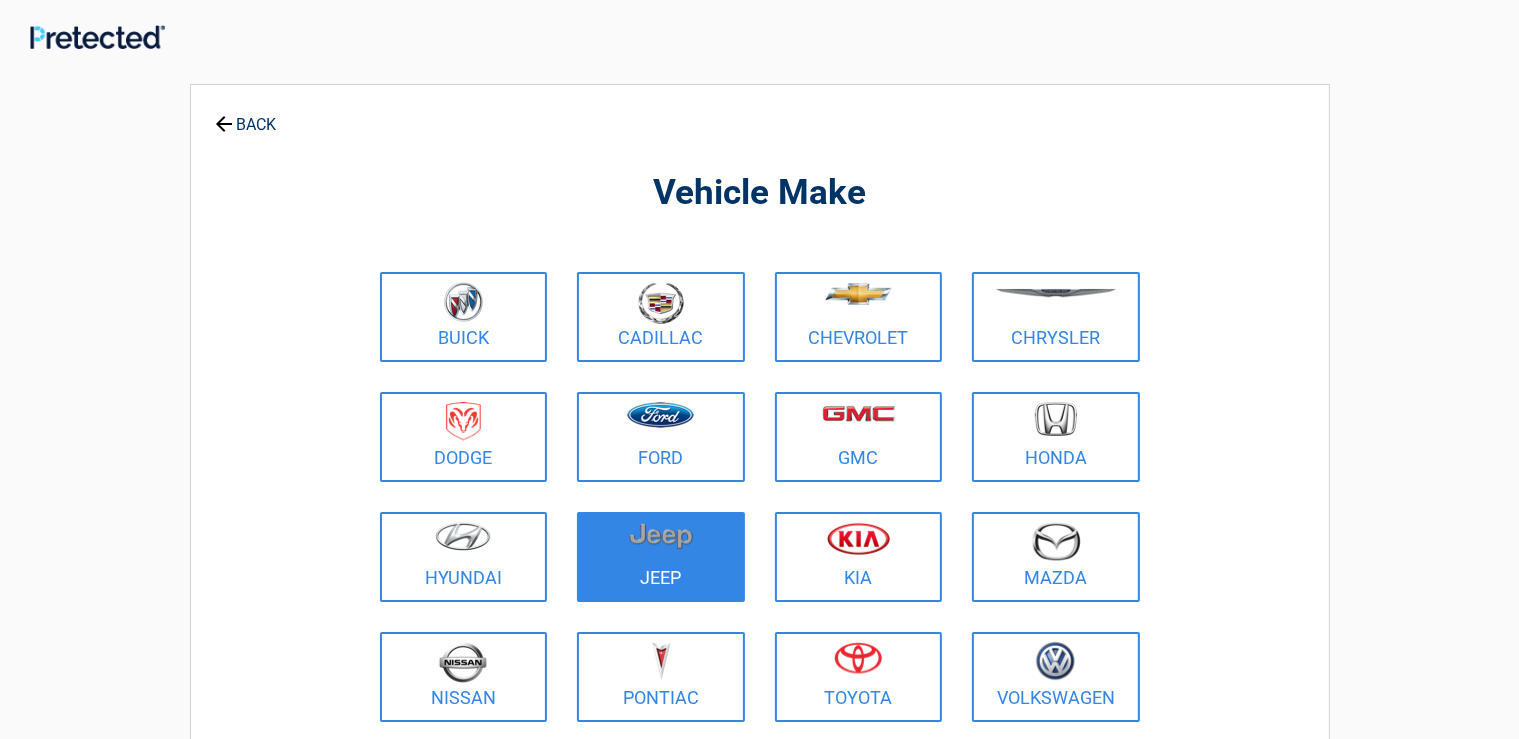 click at bounding box center [661, 544] 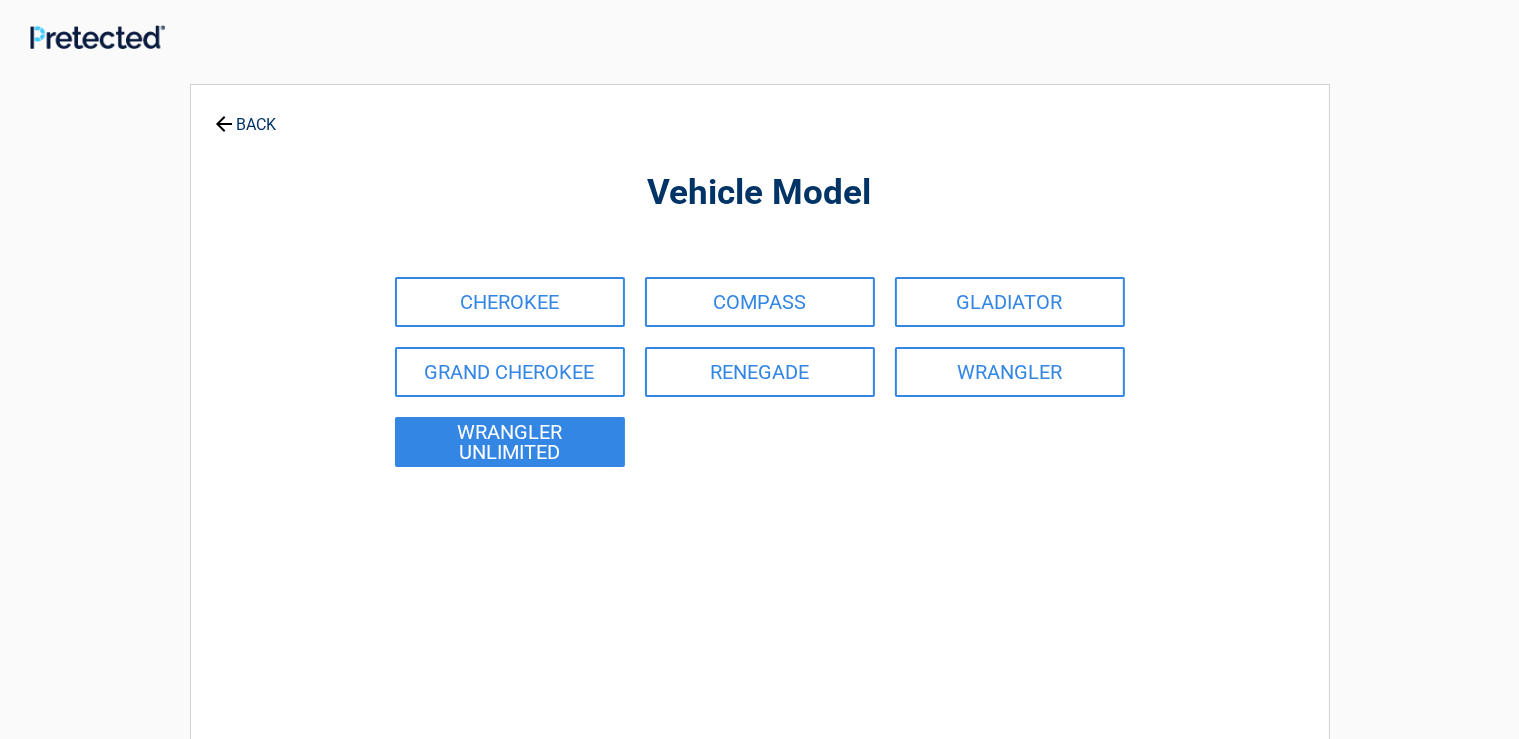 click on "WRANGLER UNLIMITED" at bounding box center [510, 442] 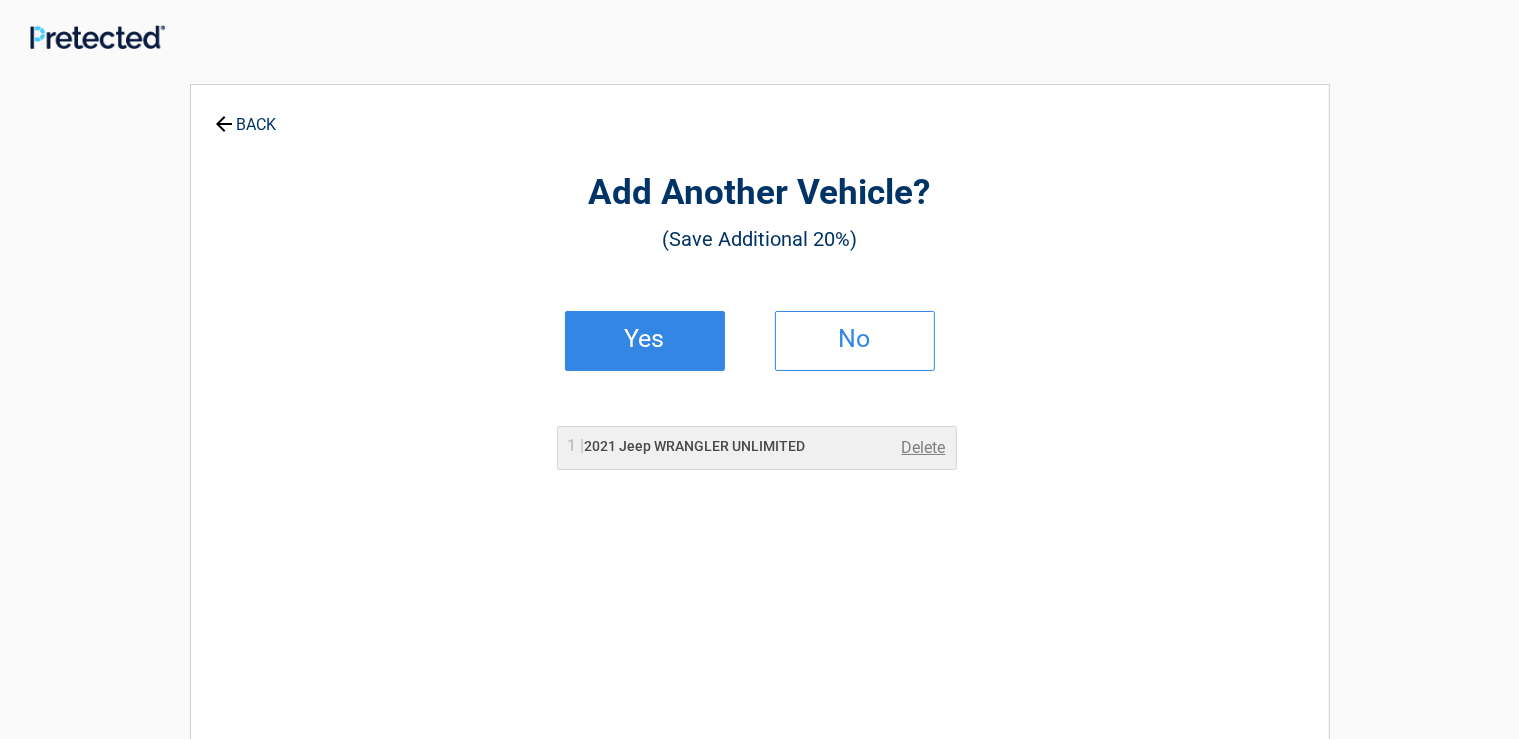 drag, startPoint x: 838, startPoint y: 334, endPoint x: 830, endPoint y: 347, distance: 15.264338 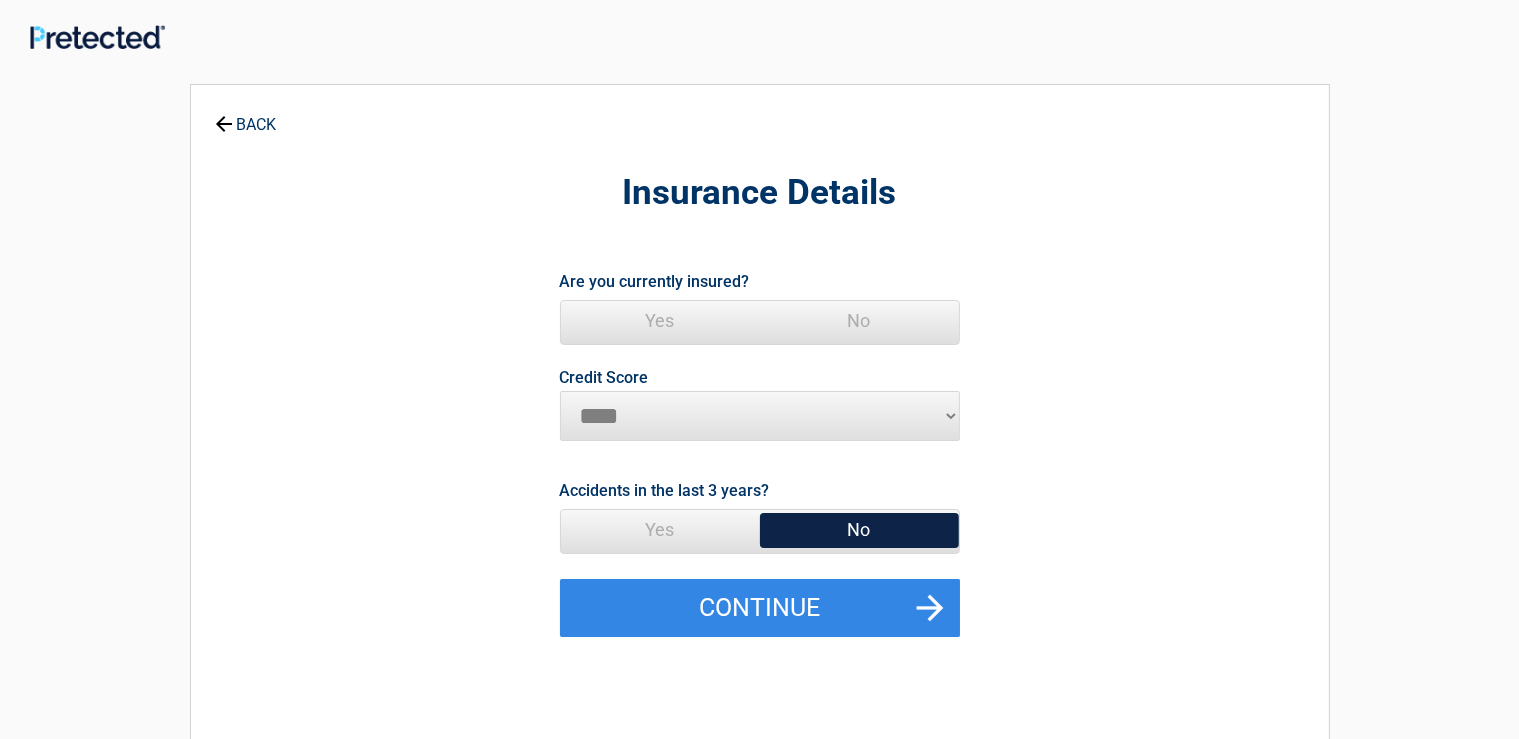 click on "*********
****
*******
****" at bounding box center [760, 416] 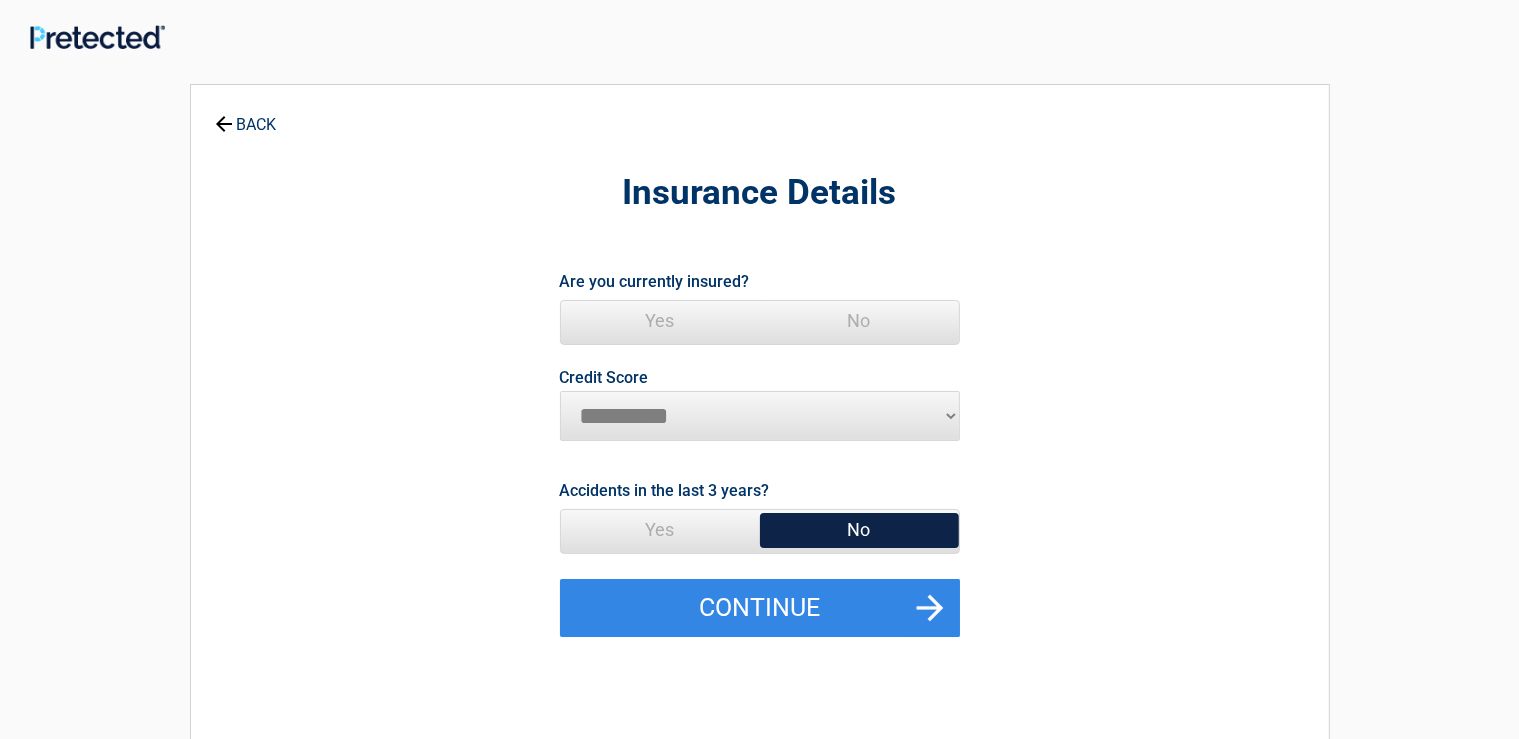 click on "*********" at bounding box center [0, 0] 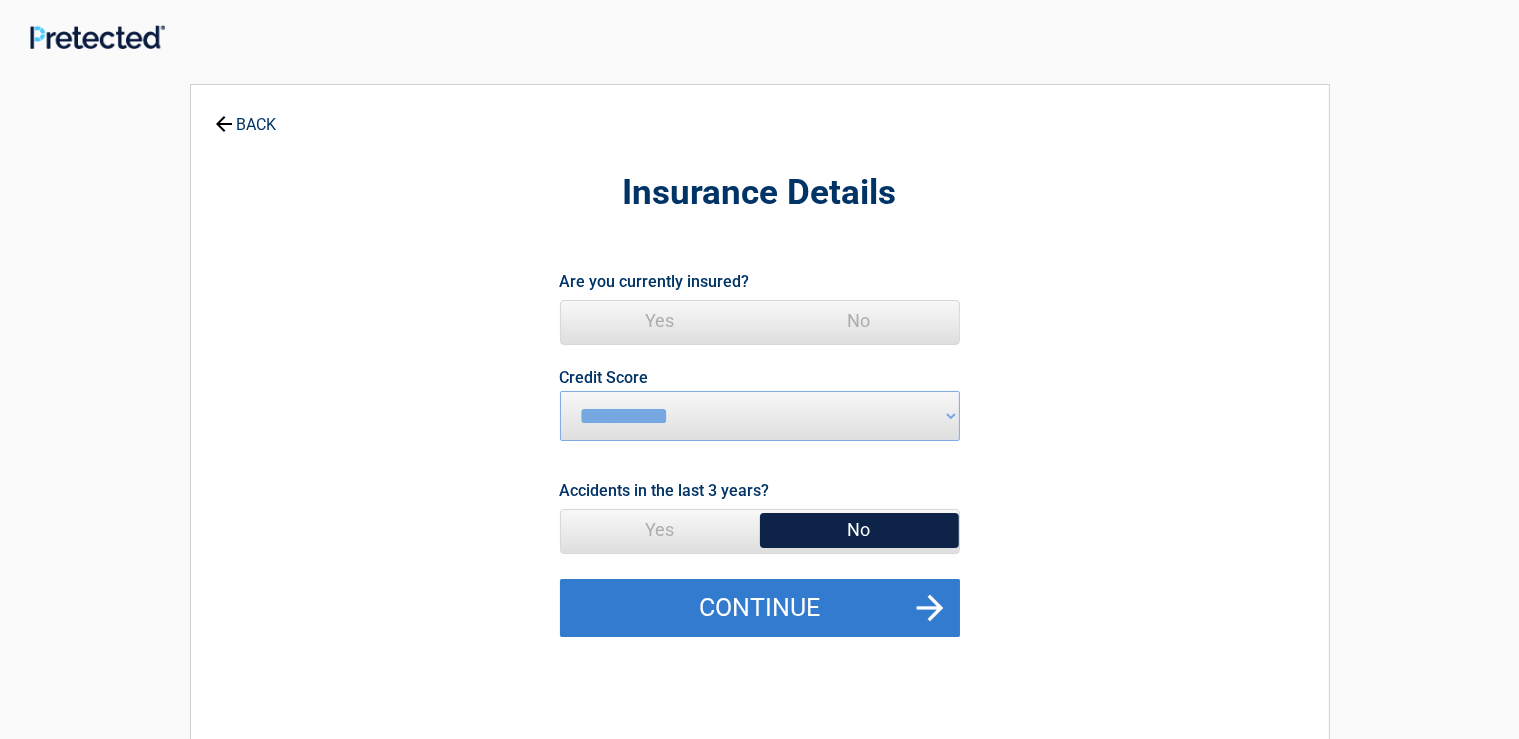 click on "Continue" at bounding box center [760, 608] 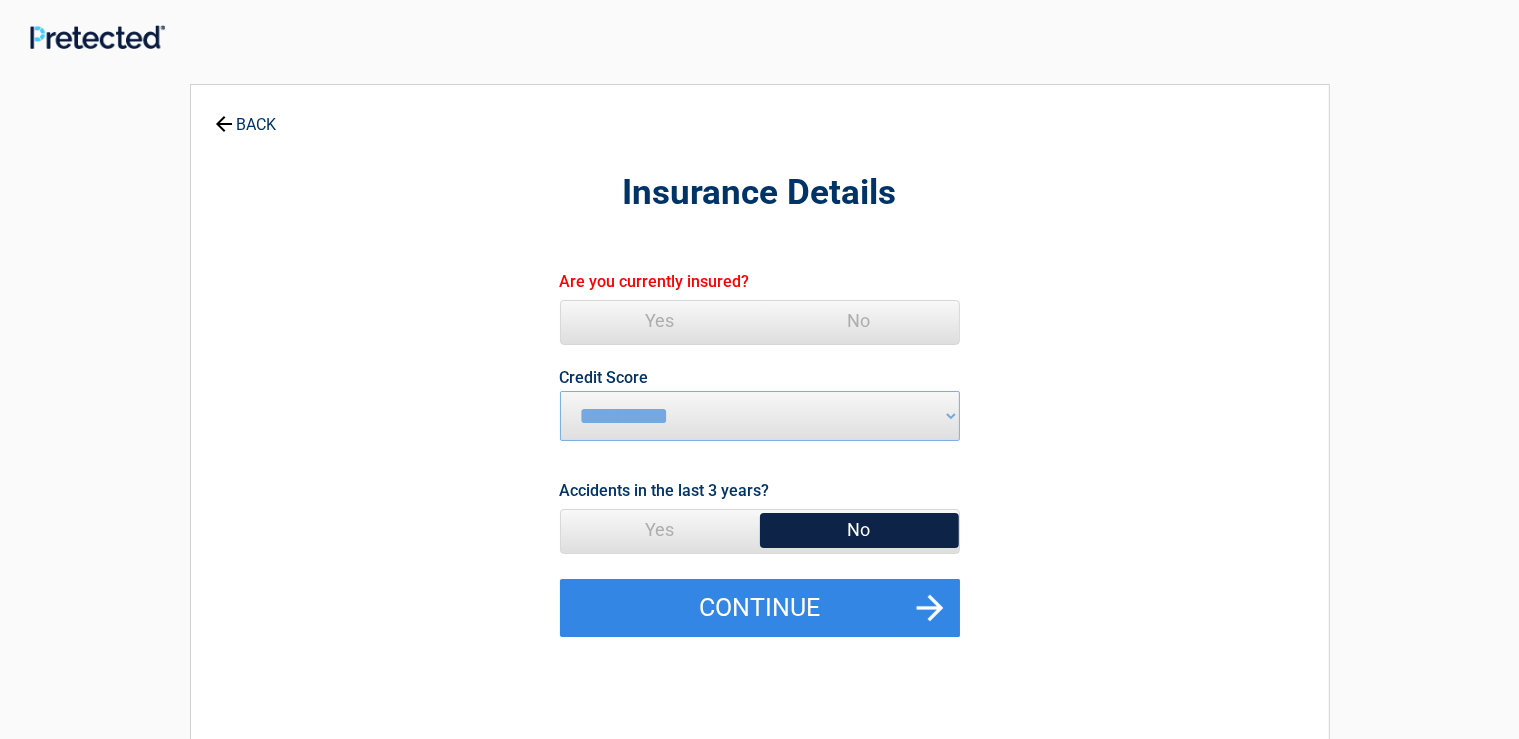 click on "Yes" at bounding box center (660, 321) 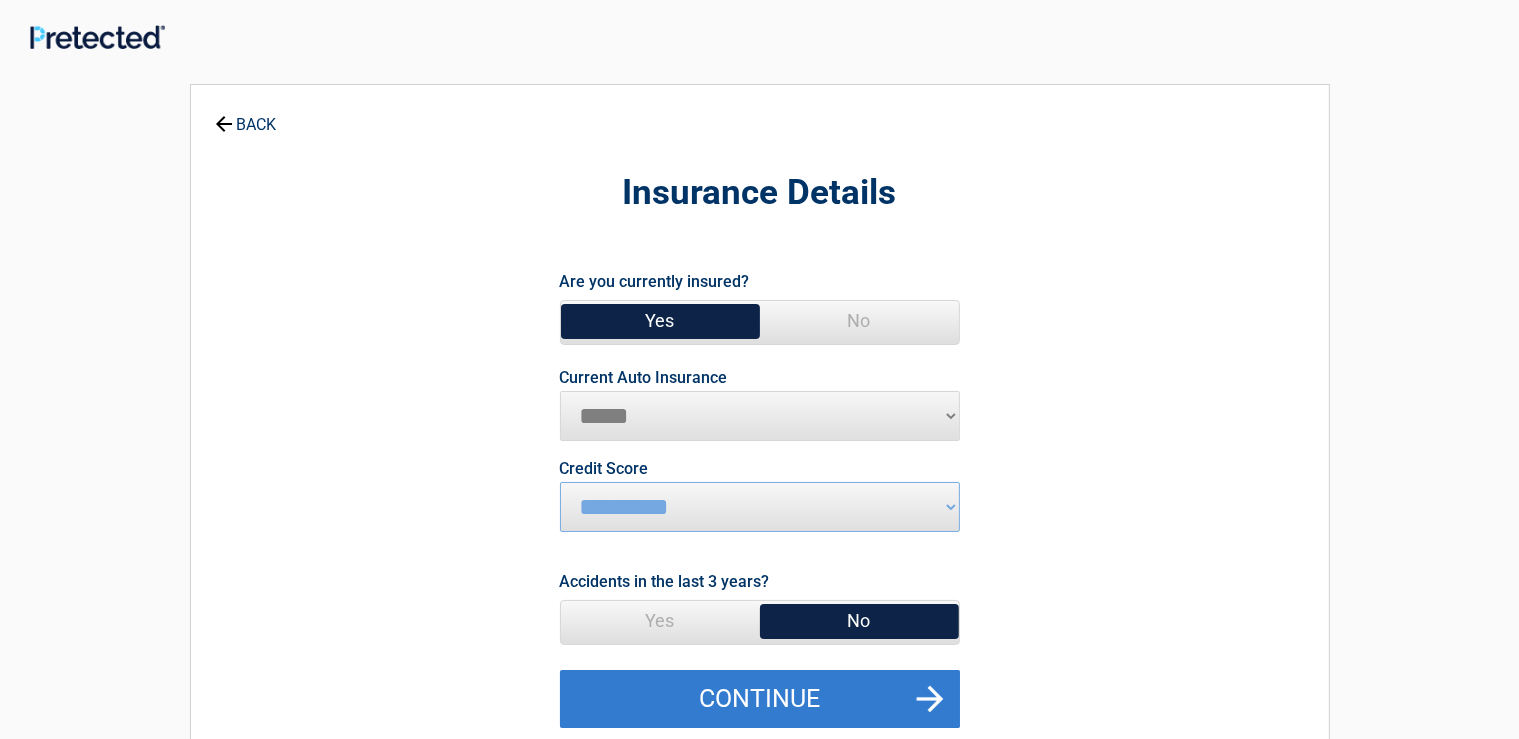 click on "Continue" at bounding box center [760, 699] 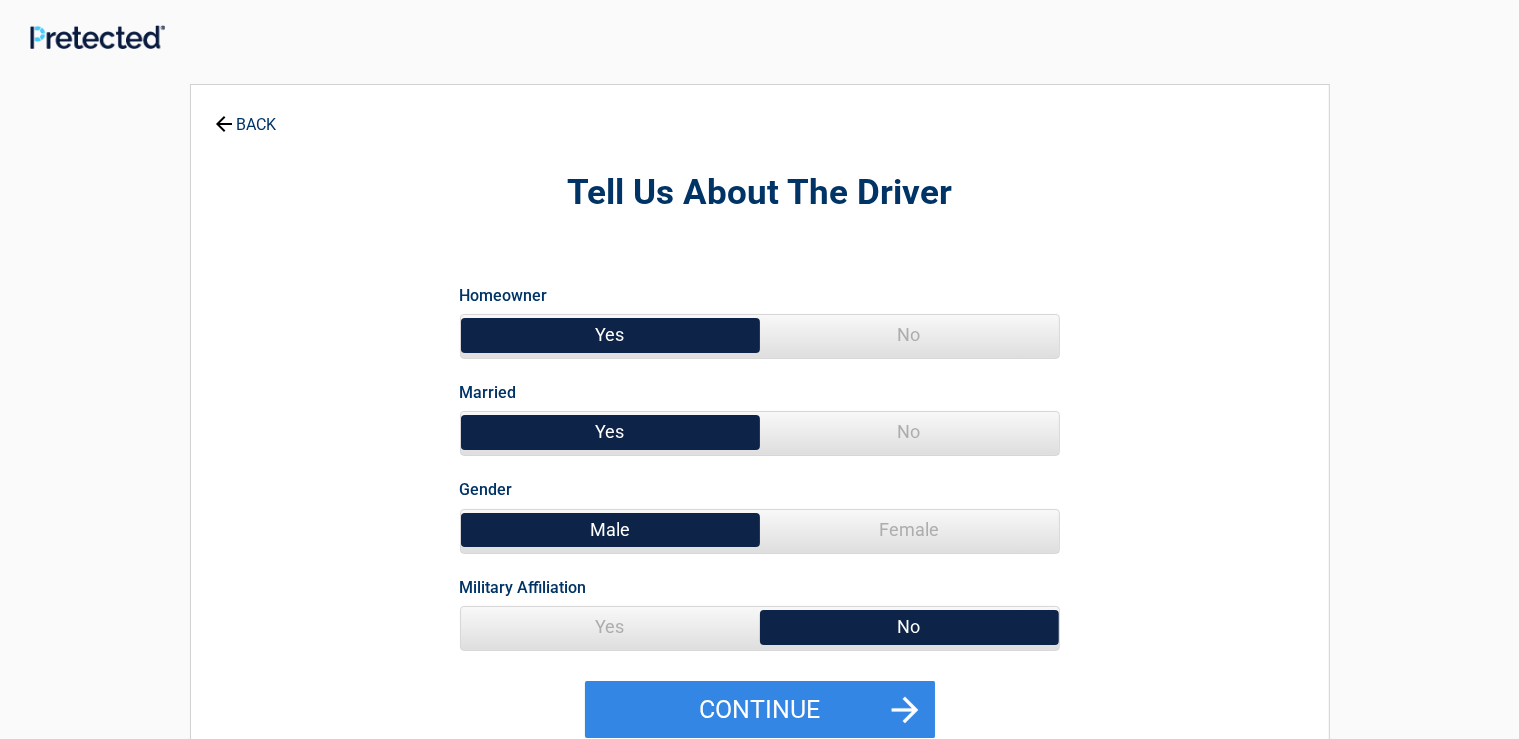 click on "No" at bounding box center [909, 432] 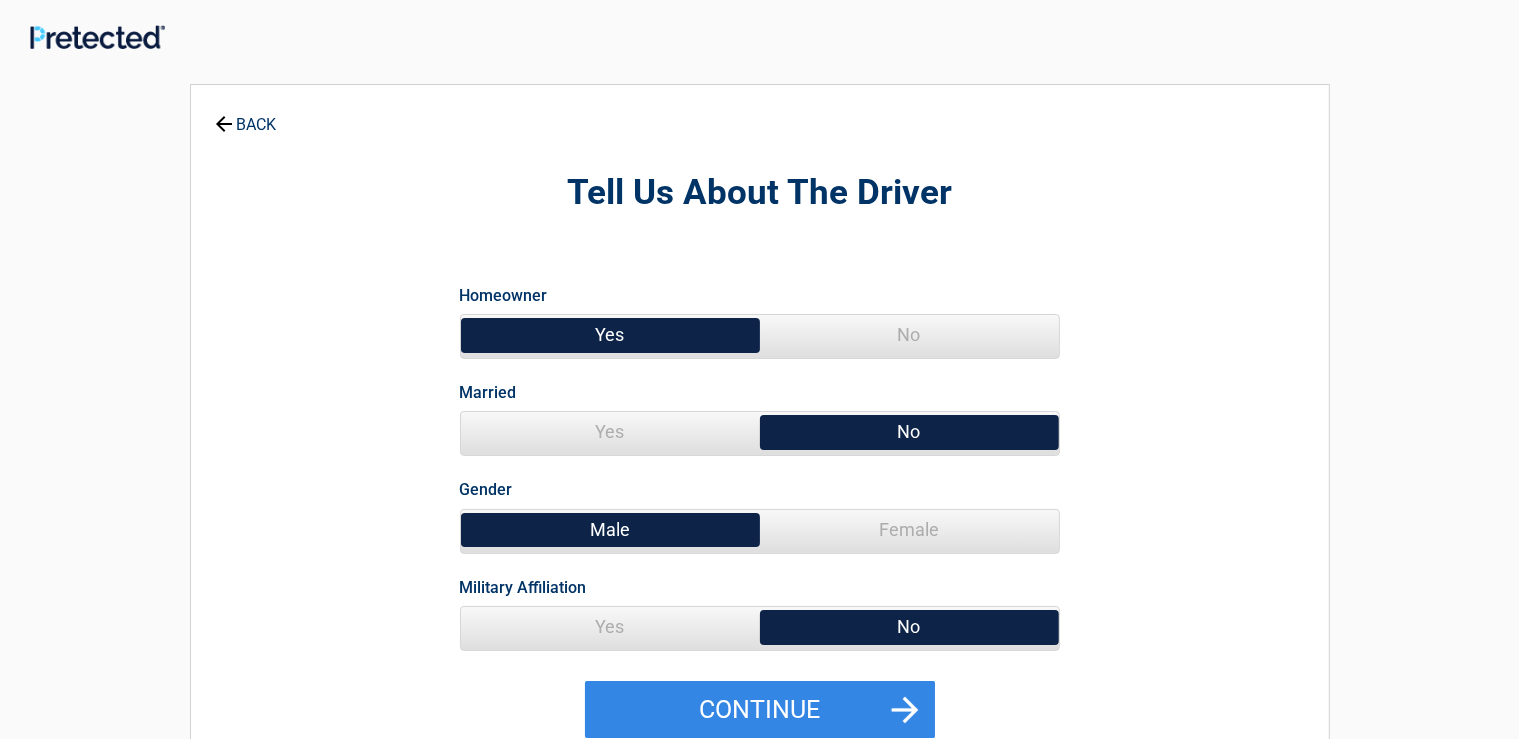 click on "Female" at bounding box center [909, 530] 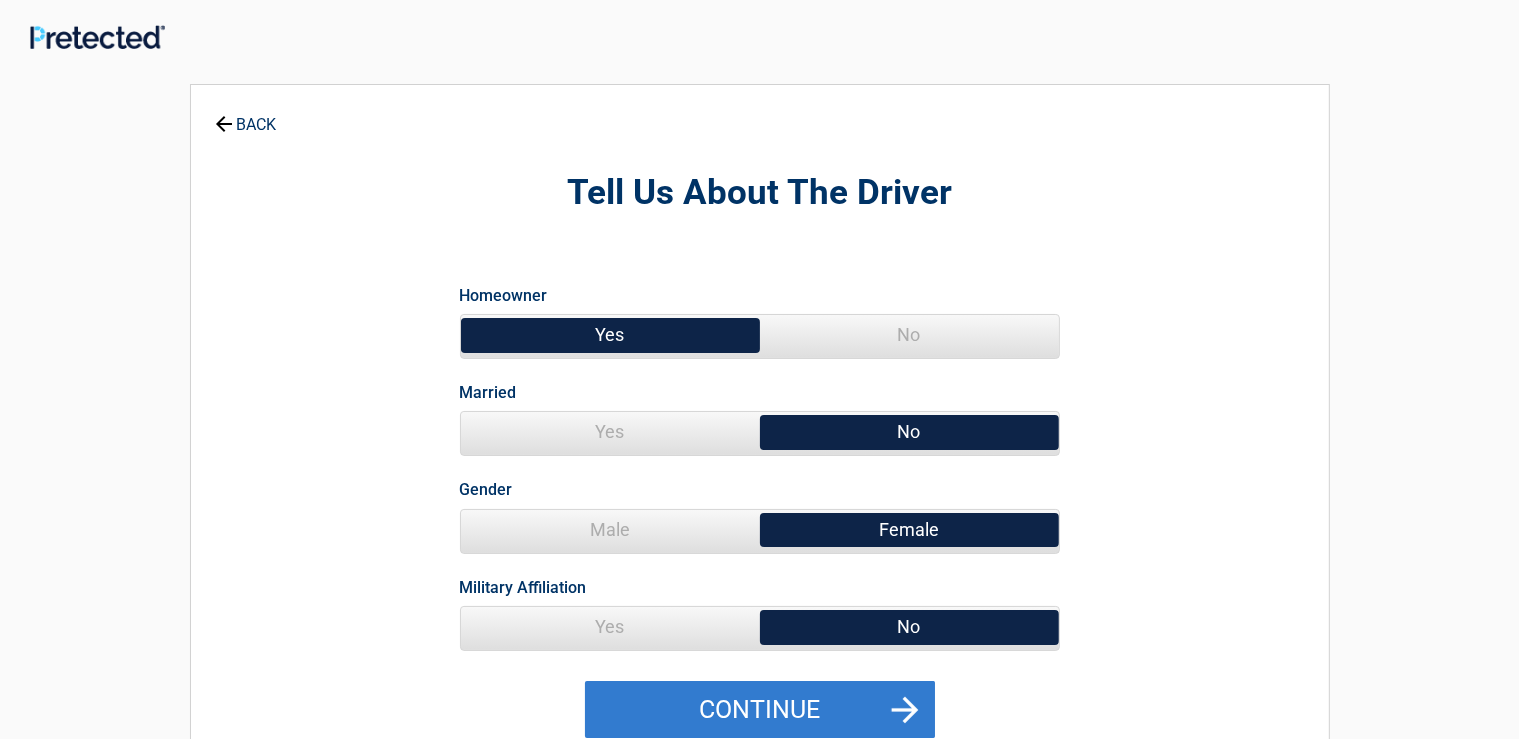 click on "Continue" at bounding box center [760, 710] 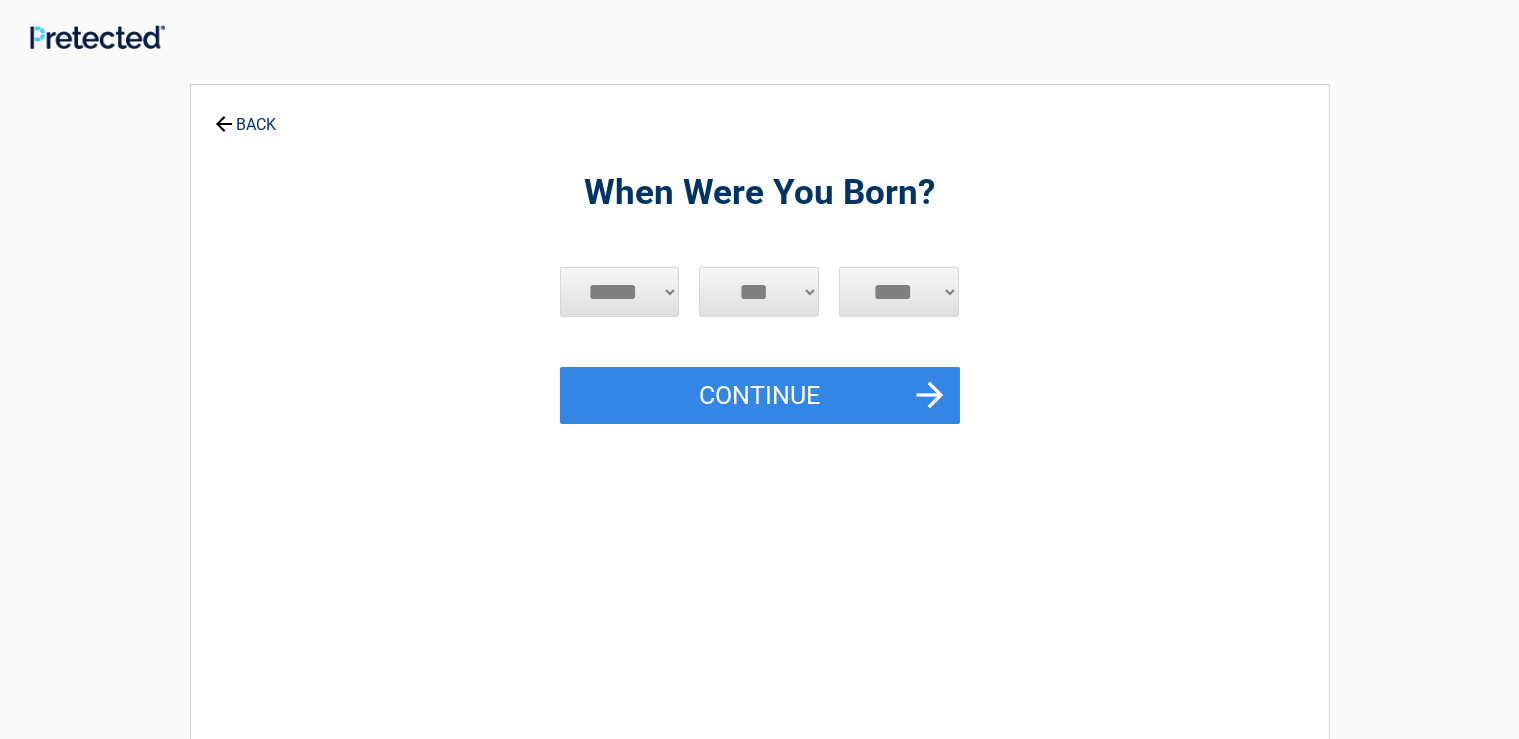 click on "*****
***
***
***
***
***
***
***
***
***
***
***
***" at bounding box center [620, 292] 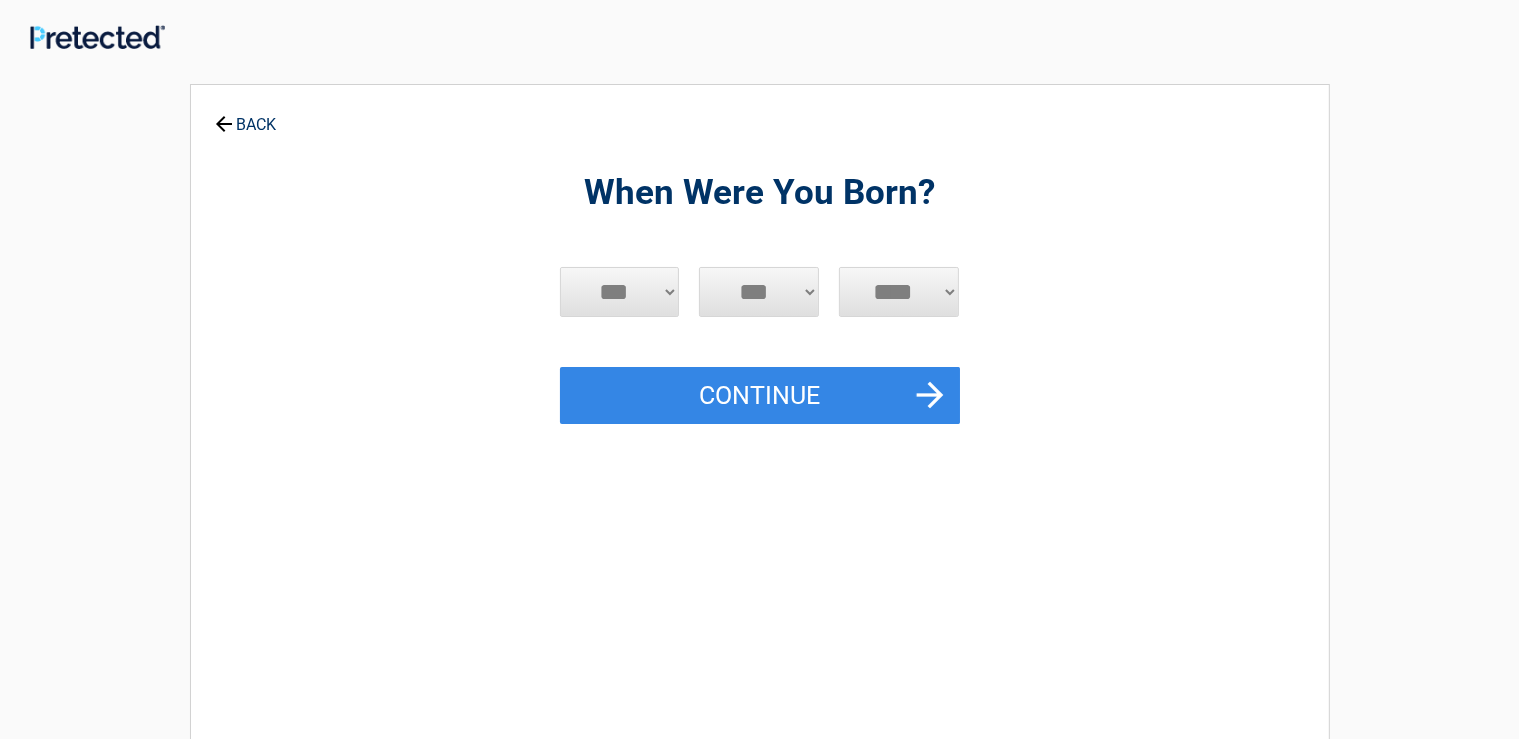 click on "***" at bounding box center (0, 0) 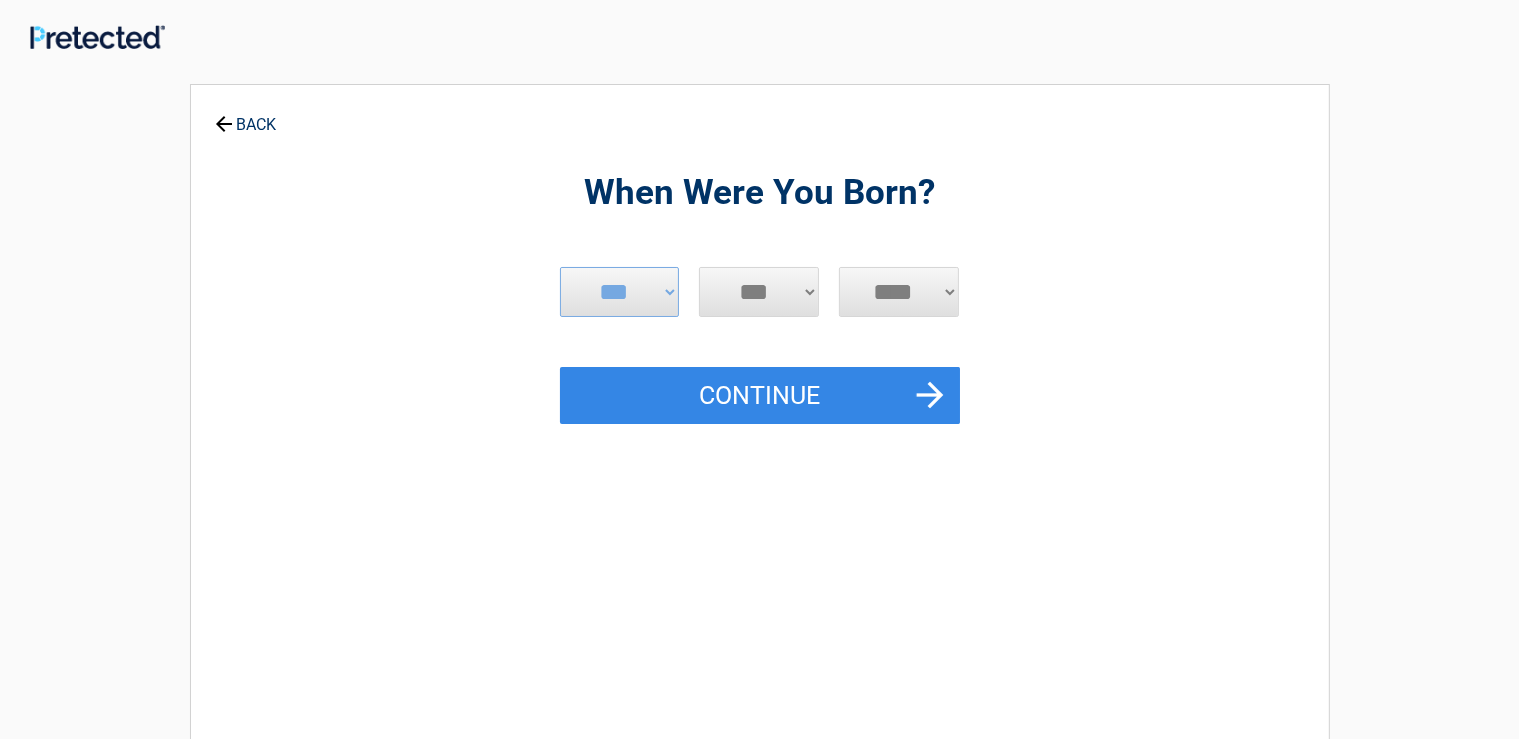 click on "*** * * * * * * * * * ** ** ** ** ** ** ** ** ** ** ** ** ** ** ** ** ** ** ** ** ** **" at bounding box center (759, 292) 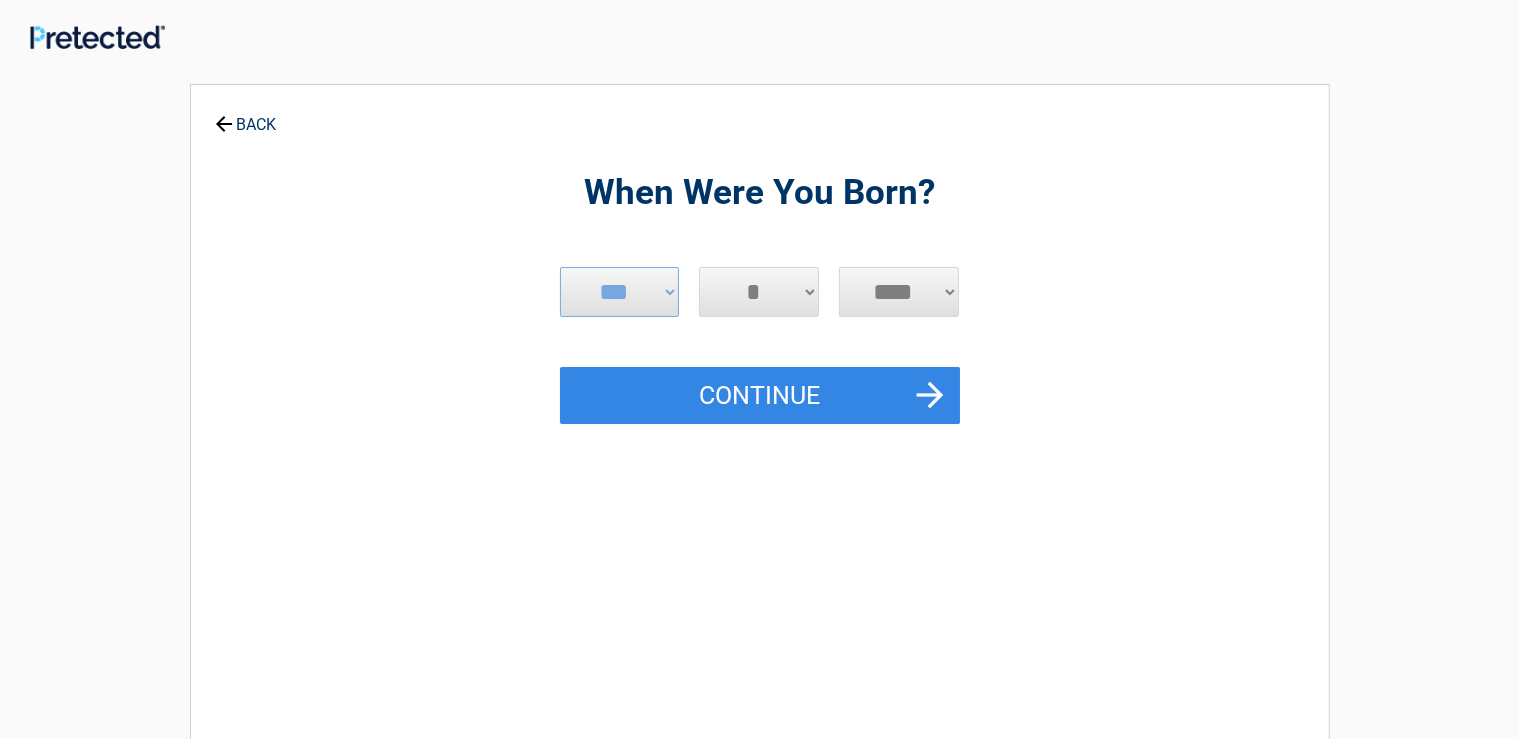 click on "*" at bounding box center (0, 0) 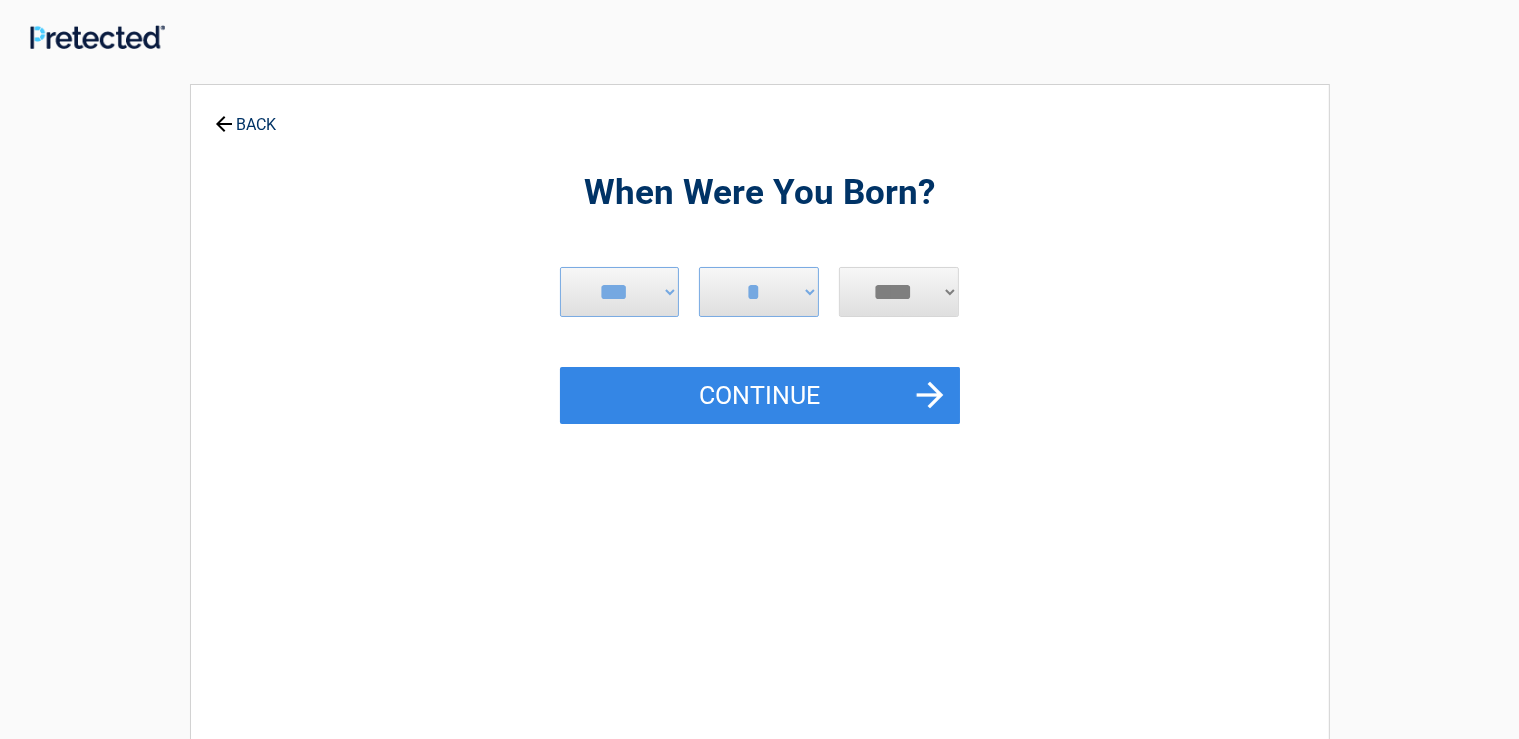 click on "****
****
****
****
****
****
****
****
****
****
****
****
****
****
****
****
****
****
****
****
****
****
****
****
****
****
****
****
****
****
****
****
****
****
****
****
****
****
****
****
****
****
****
****
****
****
****
****
****
****
****
****
****
****
****
****
****
****
****
****
****
****
****
****" at bounding box center (899, 292) 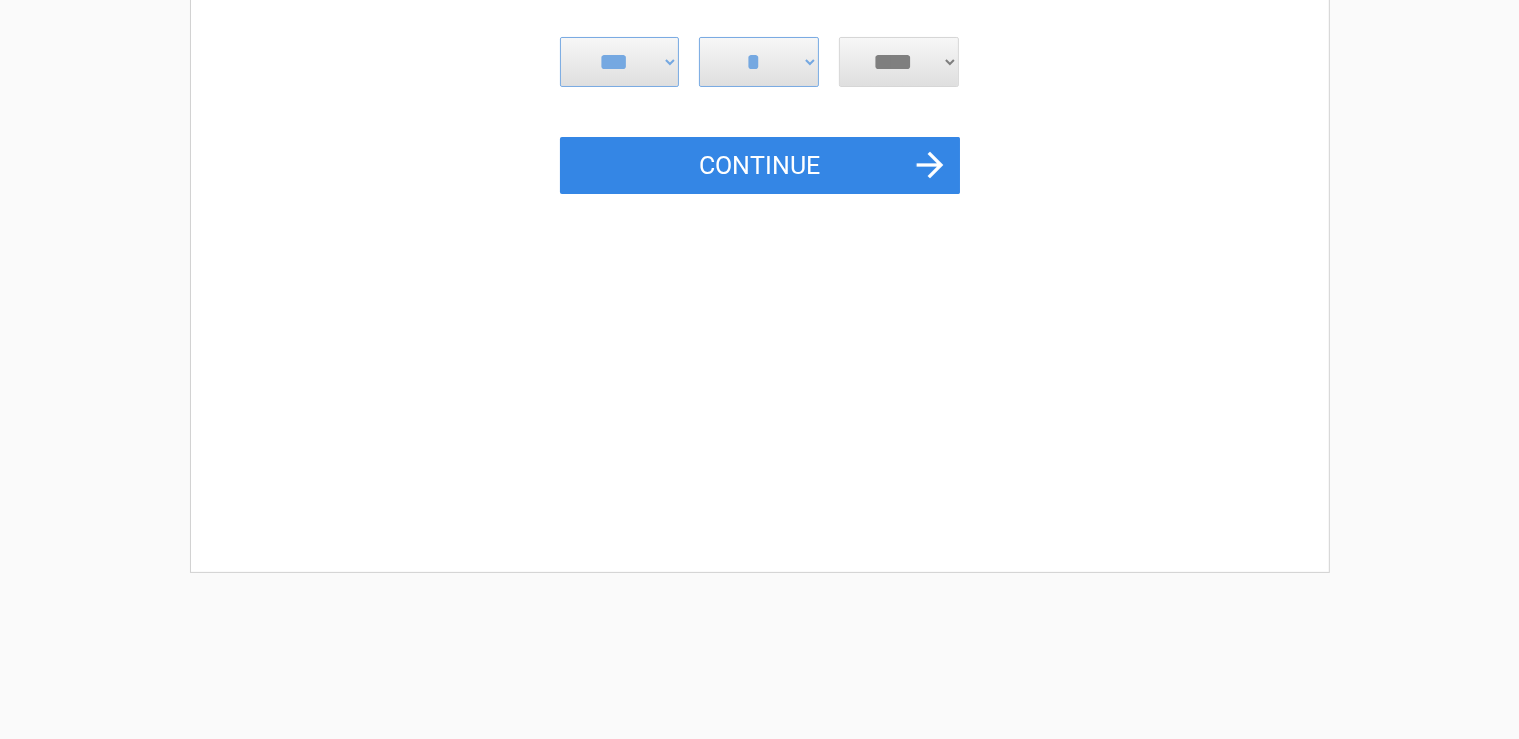 drag, startPoint x: 946, startPoint y: 286, endPoint x: 1530, endPoint y: 731, distance: 734.2214 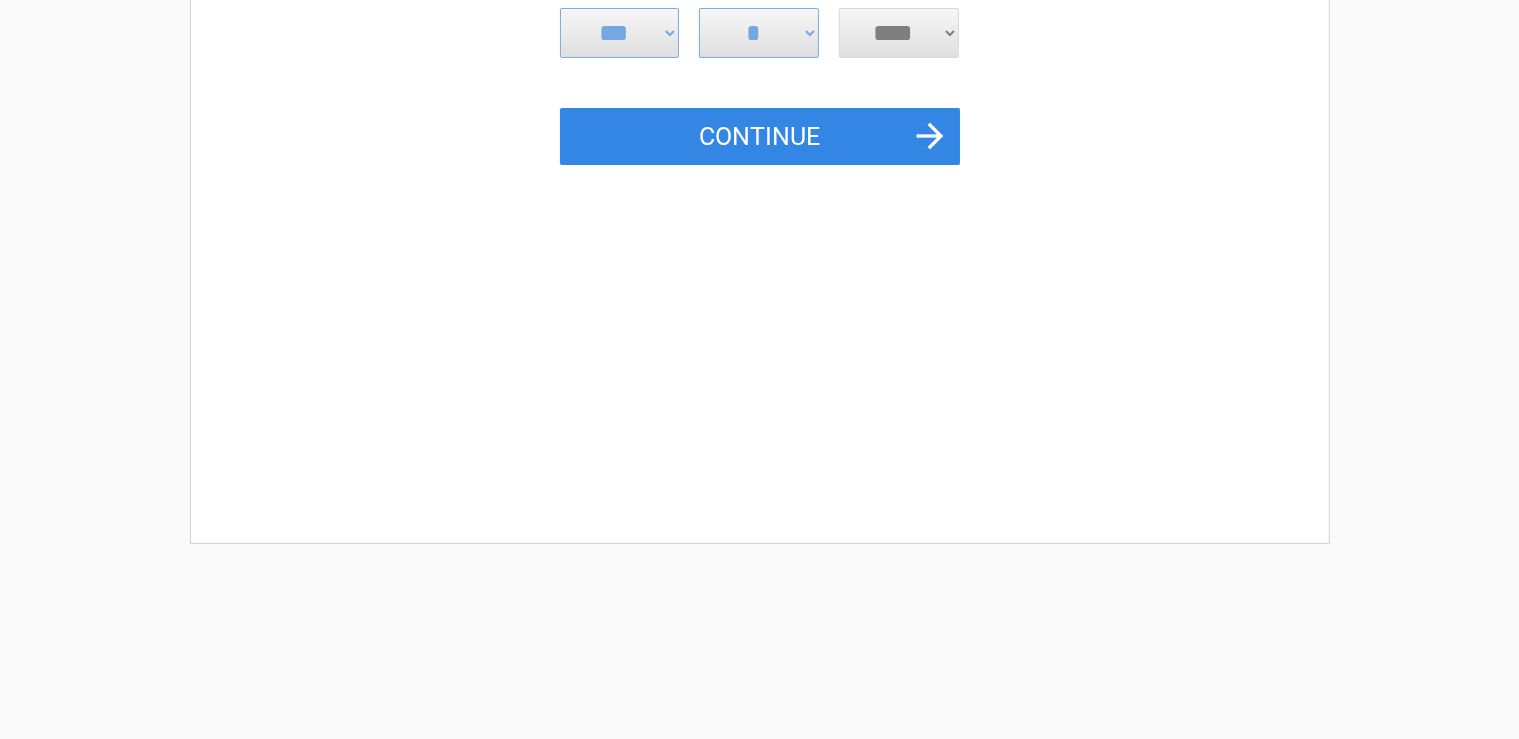 scroll, scrollTop: 264, scrollLeft: 0, axis: vertical 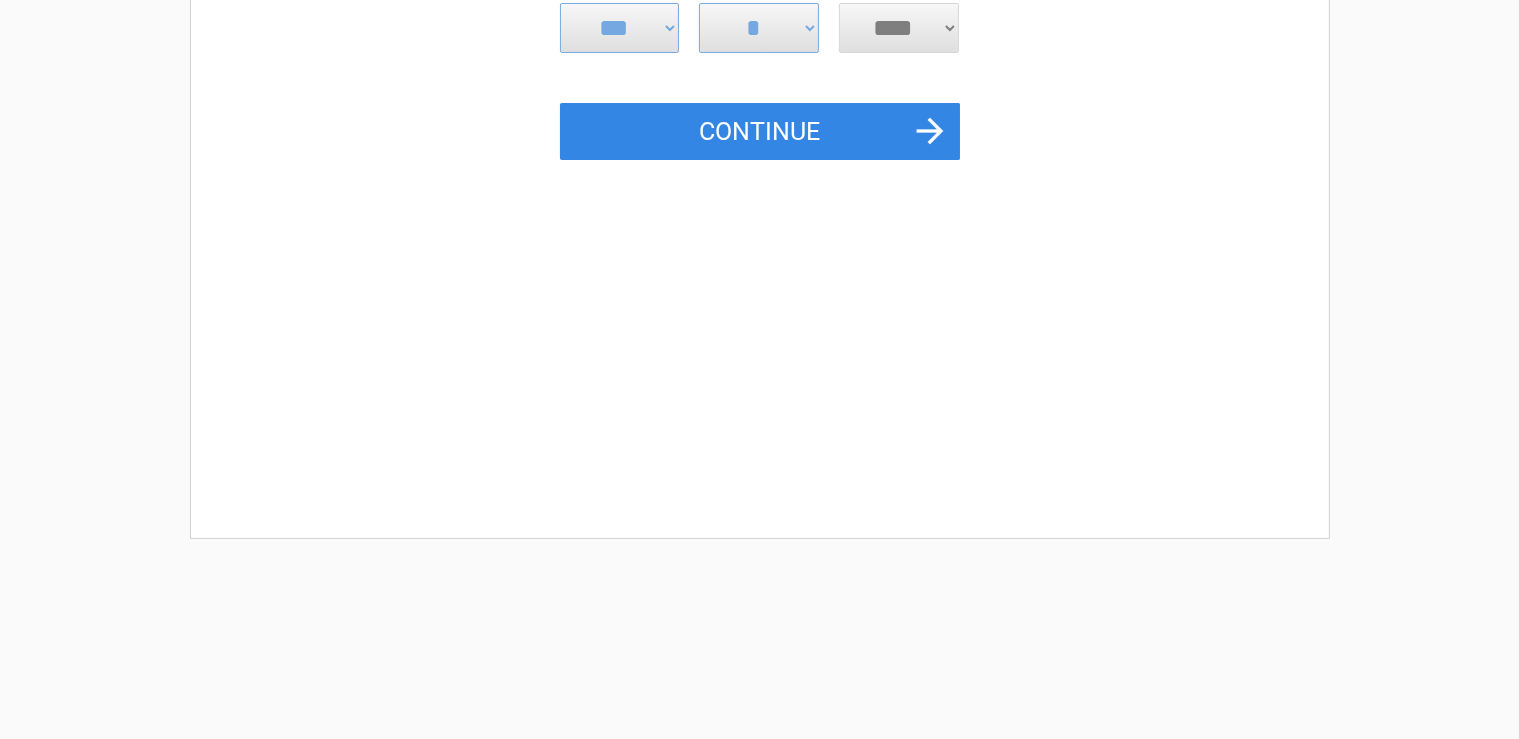 click on "****
****
****
****
****
****
****
****
****
****
****
****
****
****
****
****
****
****
****
****
****
****
****
****
****
****
****
****
****
****
****
****
****
****
****
****
****
****
****
****
****
****
****
****
****
****
****
****
****
****
****
****
****
****
****
****
****
****
****
****
****
****
****
****" at bounding box center (899, 28) 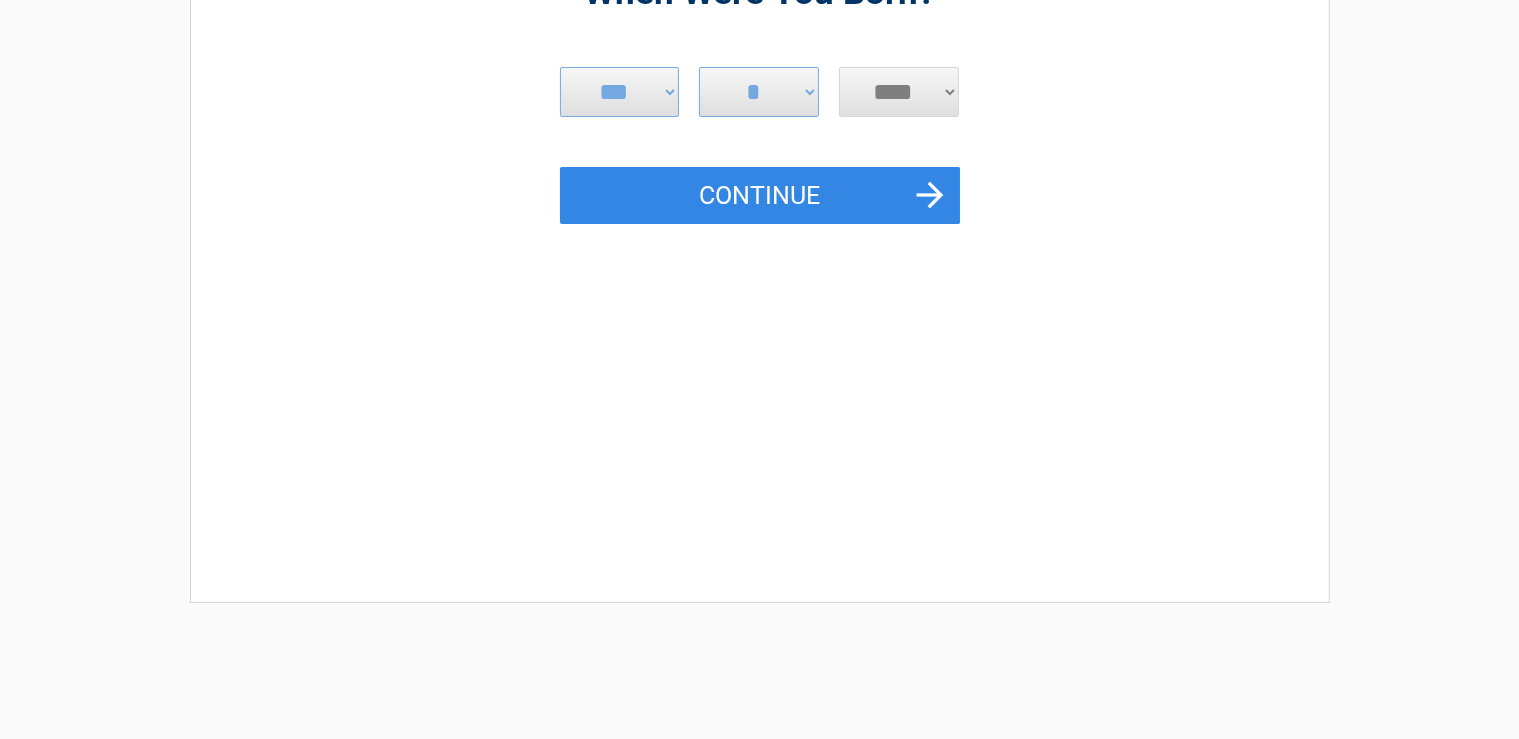 scroll, scrollTop: 187, scrollLeft: 0, axis: vertical 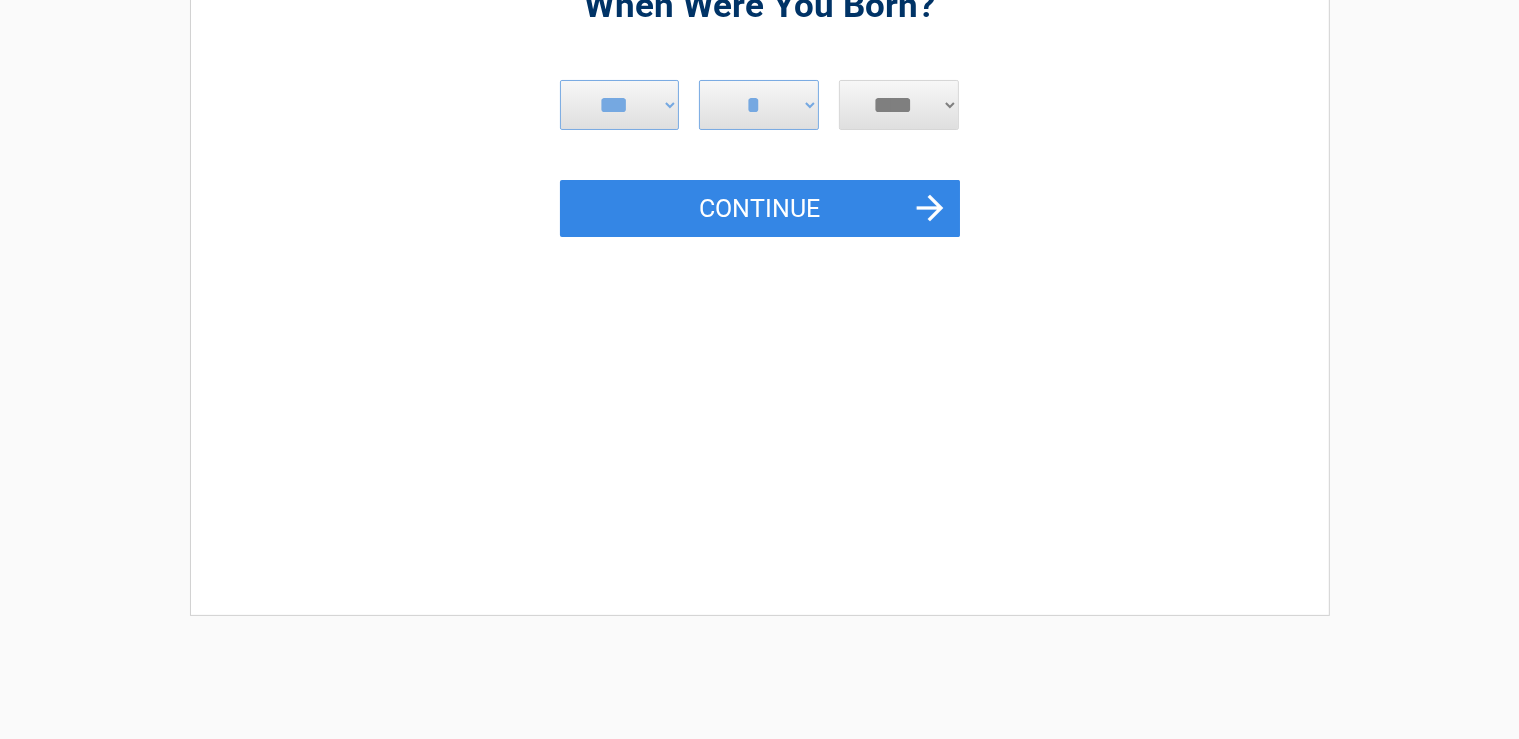 click on "****
****
****
****
****
****
****
****
****
****
****
****
****
****
****
****
****
****
****
****
****
****
****
****
****
****
****
****
****
****
****
****
****
****
****
****
****
****
****
****
****
****
****
****
****
****
****
****
****
****
****
****
****
****
****
****
****
****
****
****
****
****
****
****" at bounding box center [899, 105] 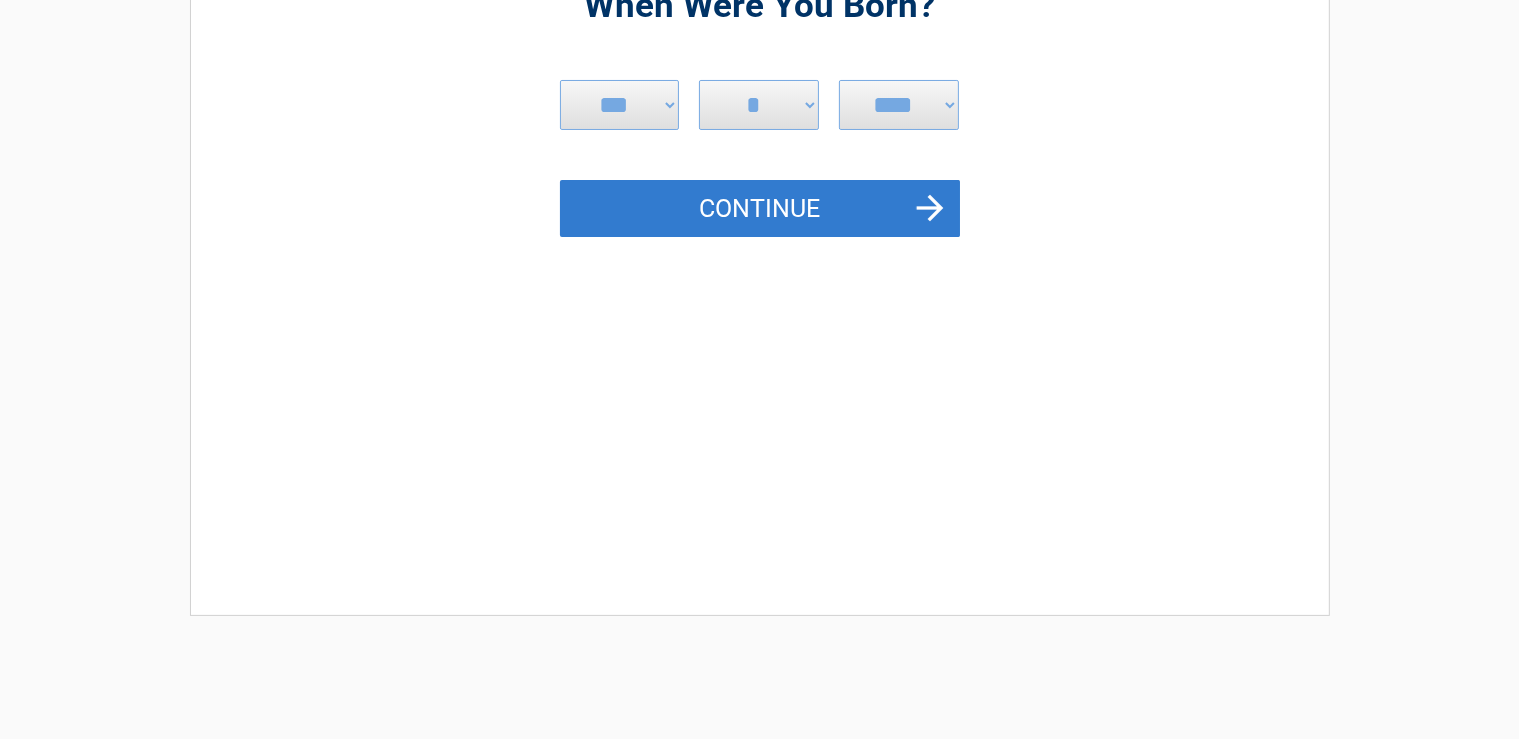 click on "Continue" at bounding box center (760, 209) 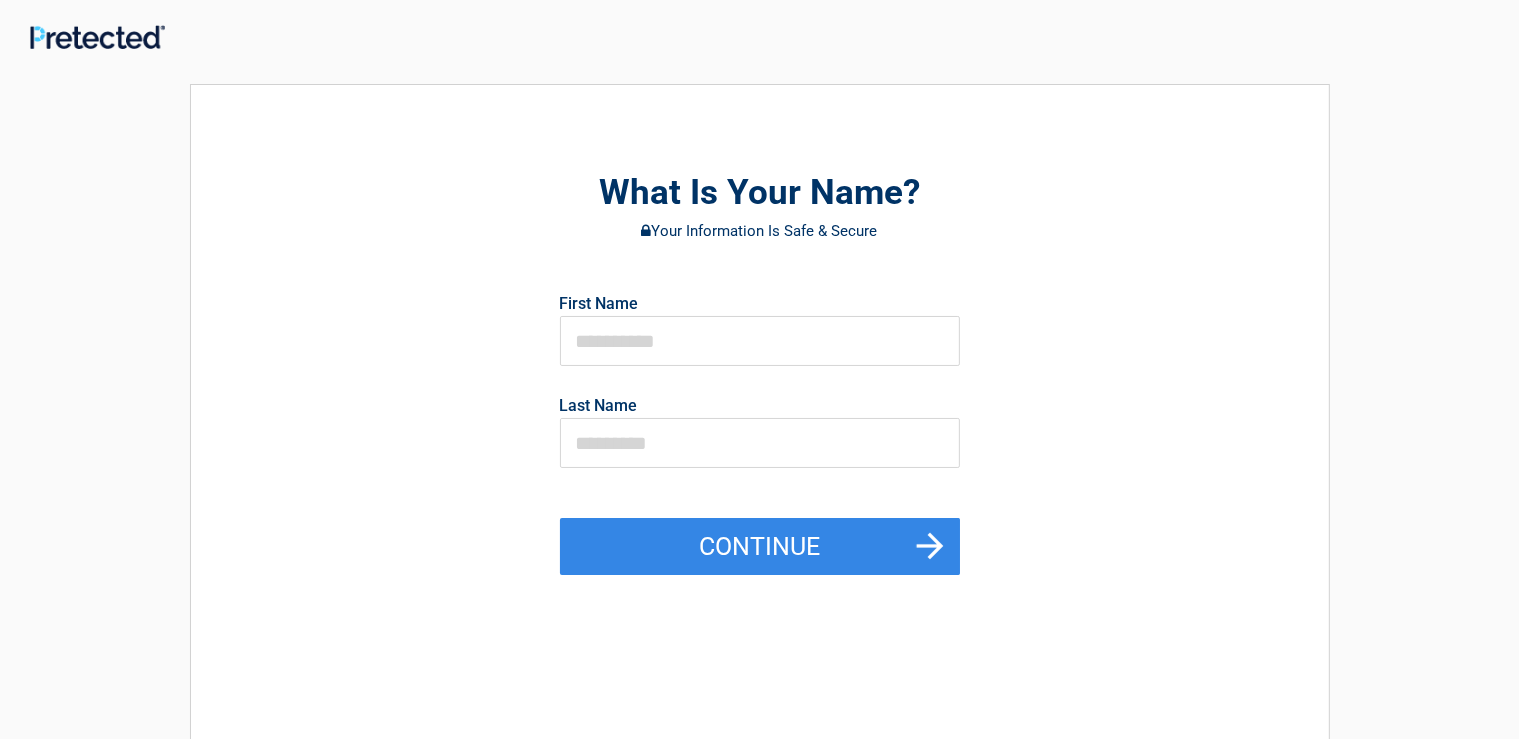 scroll, scrollTop: 0, scrollLeft: 0, axis: both 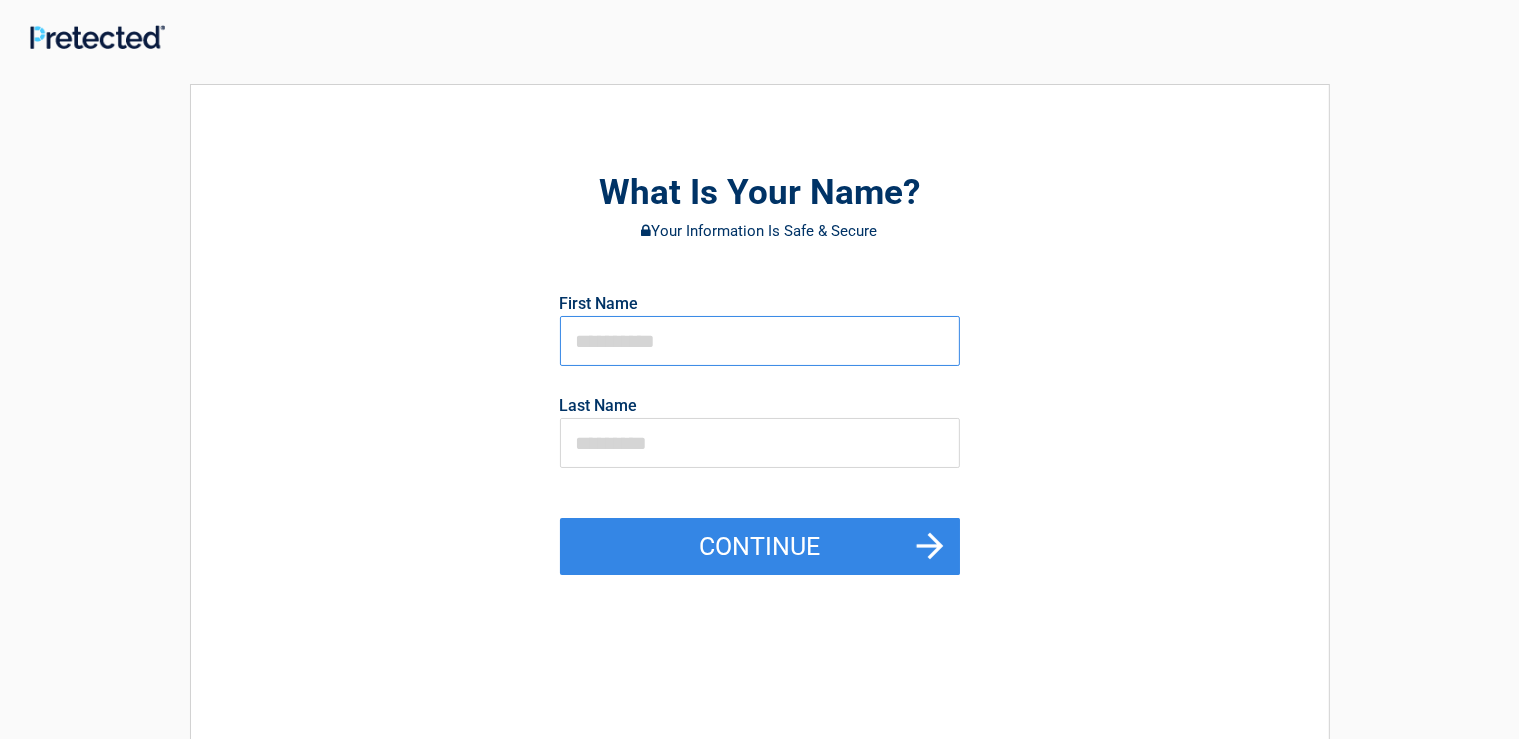click at bounding box center (760, 341) 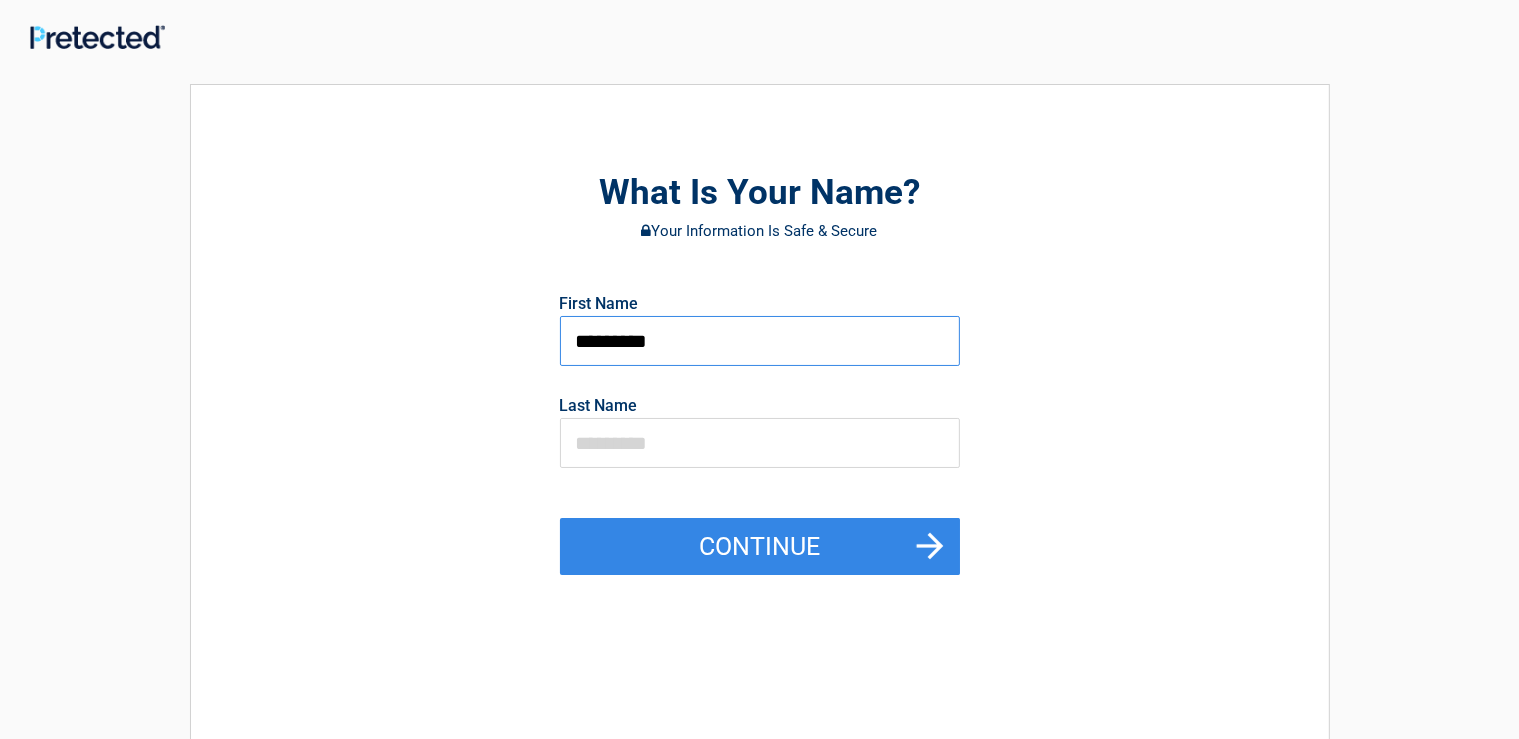 type on "*********" 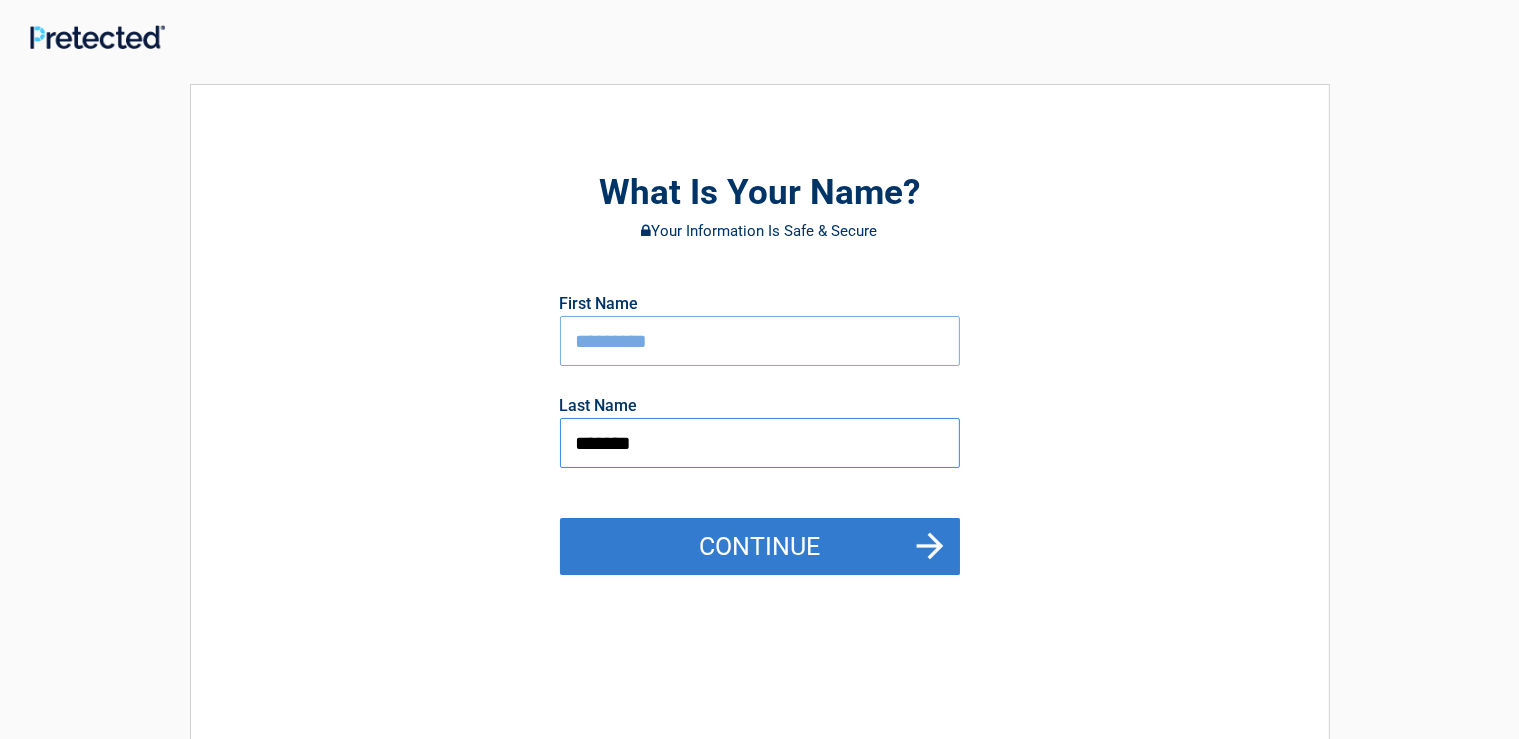 type on "*******" 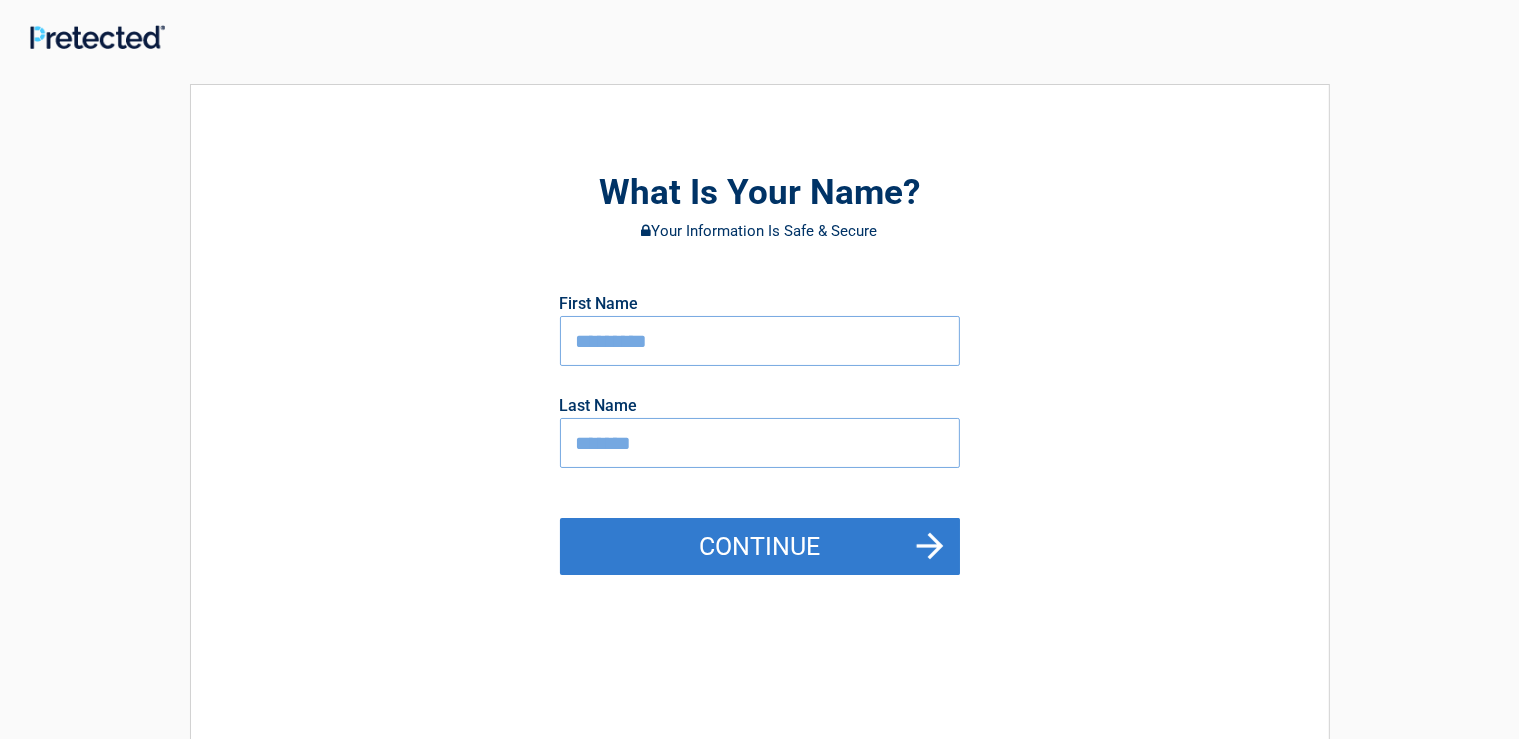 click on "Continue" at bounding box center (760, 547) 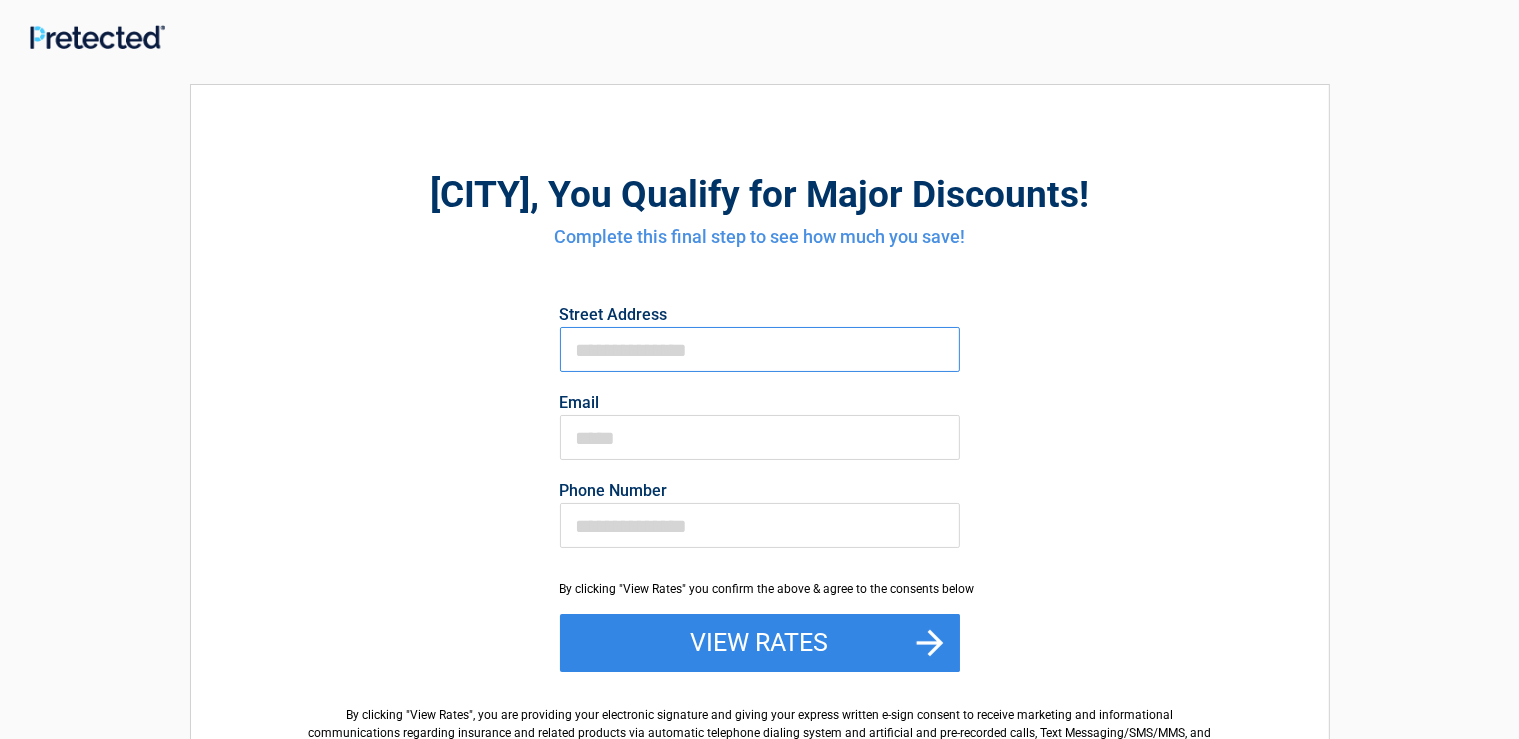 click on "First Name" at bounding box center (760, 349) 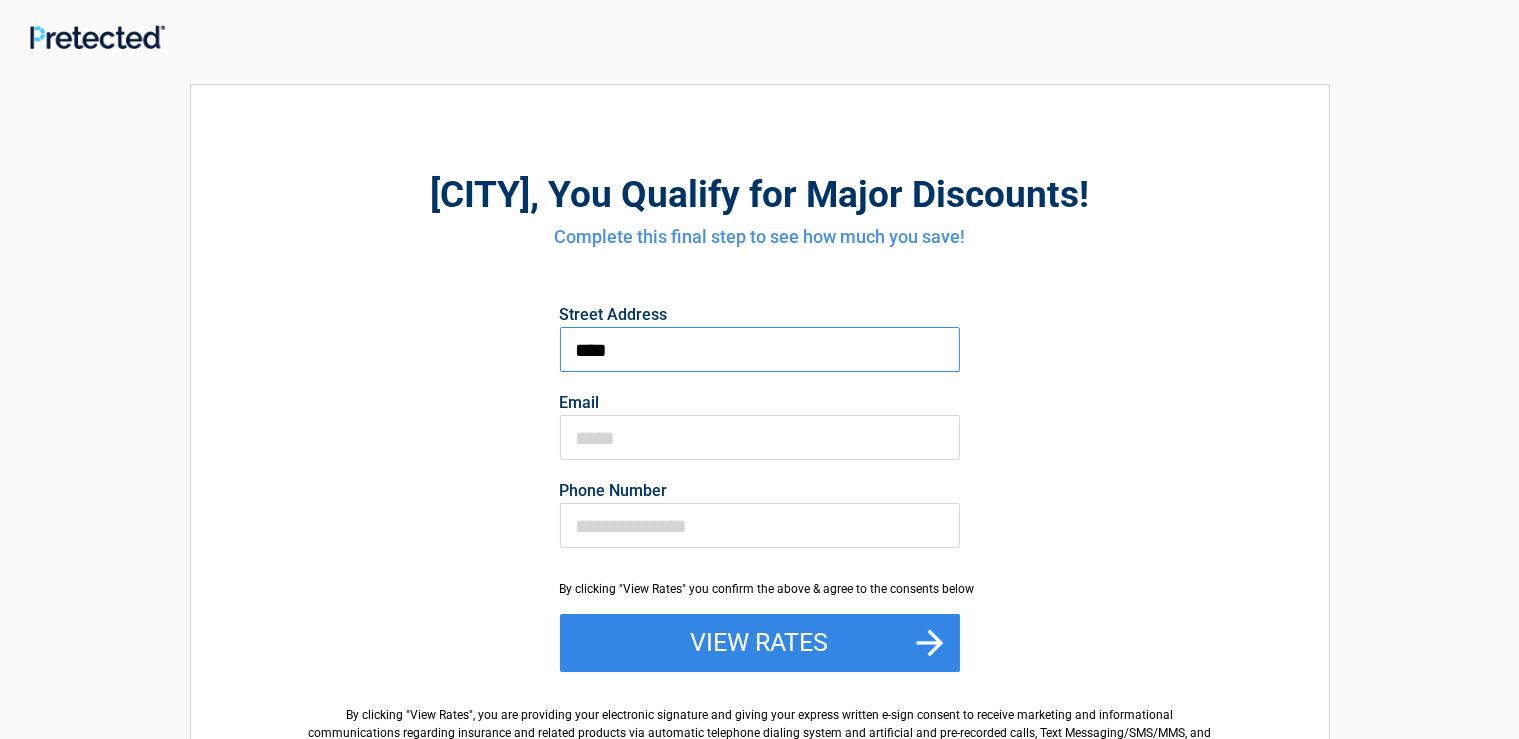 type on "**********" 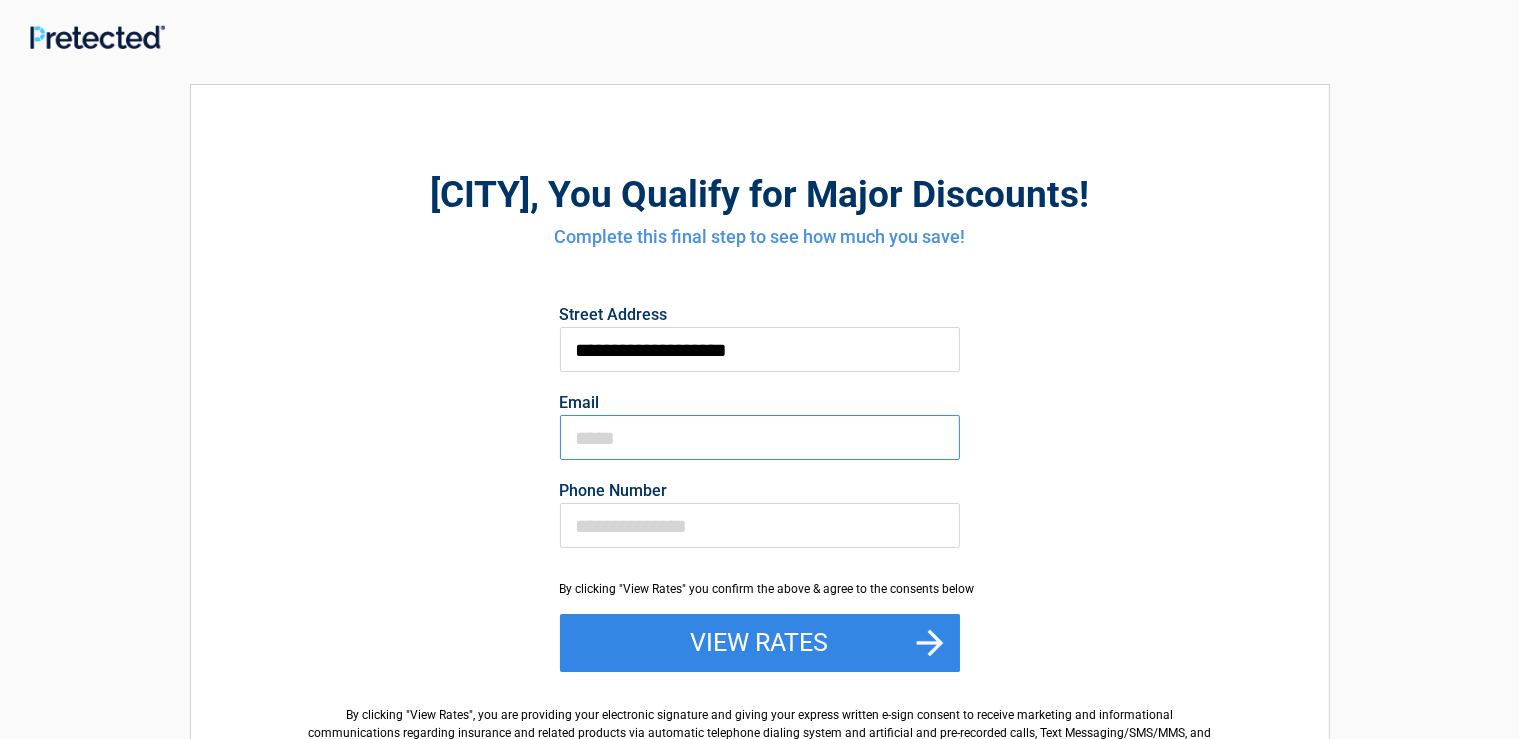type on "**********" 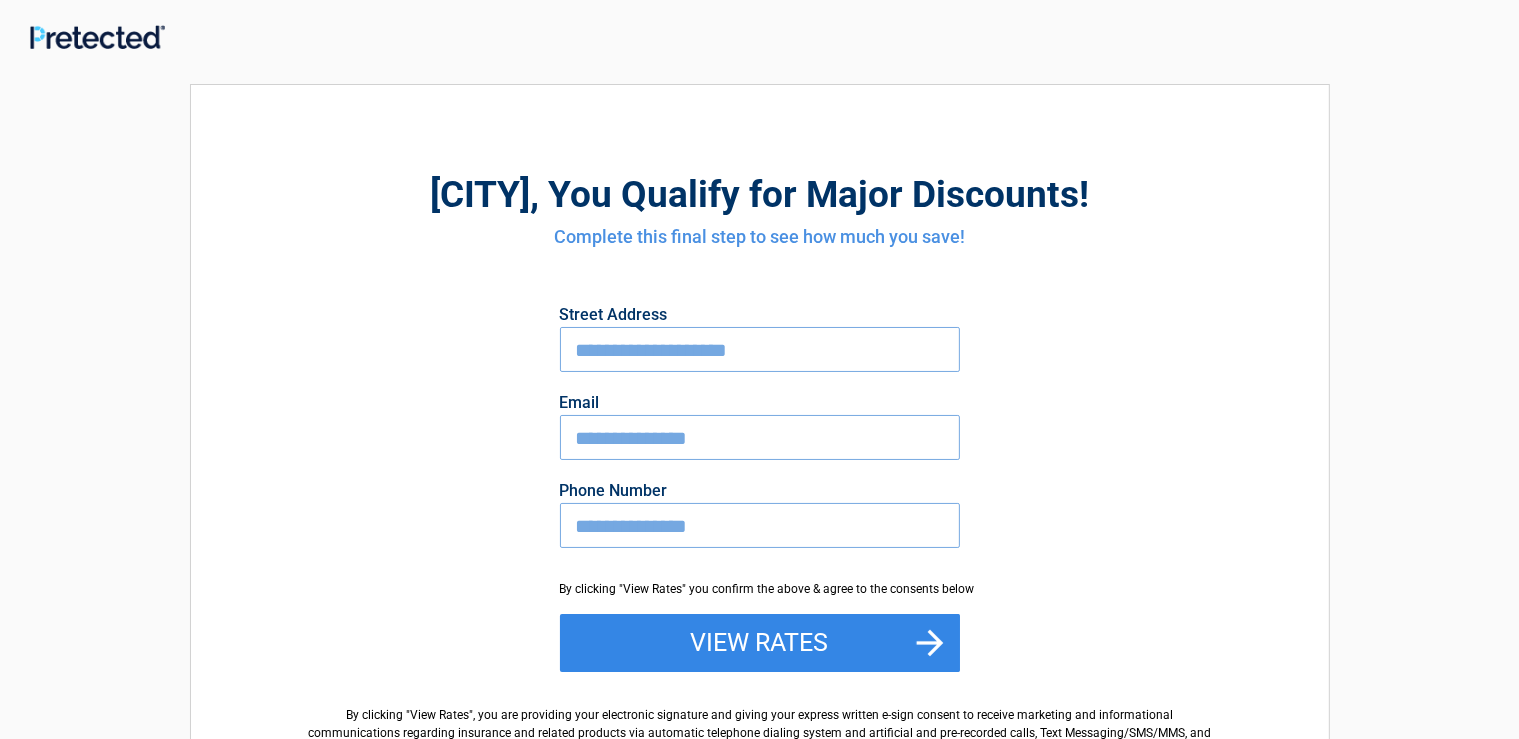 type on "**********" 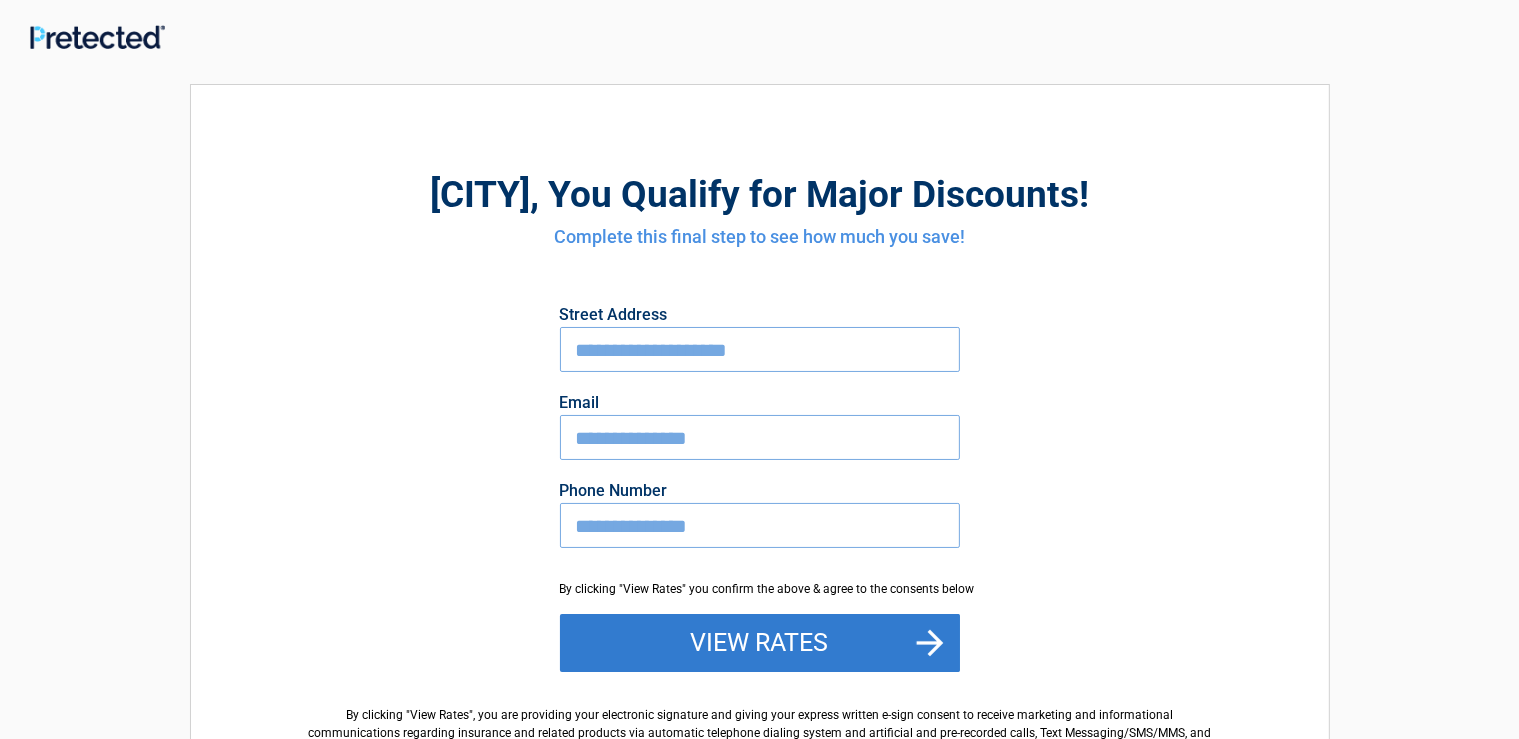 click on "View Rates" at bounding box center [760, 643] 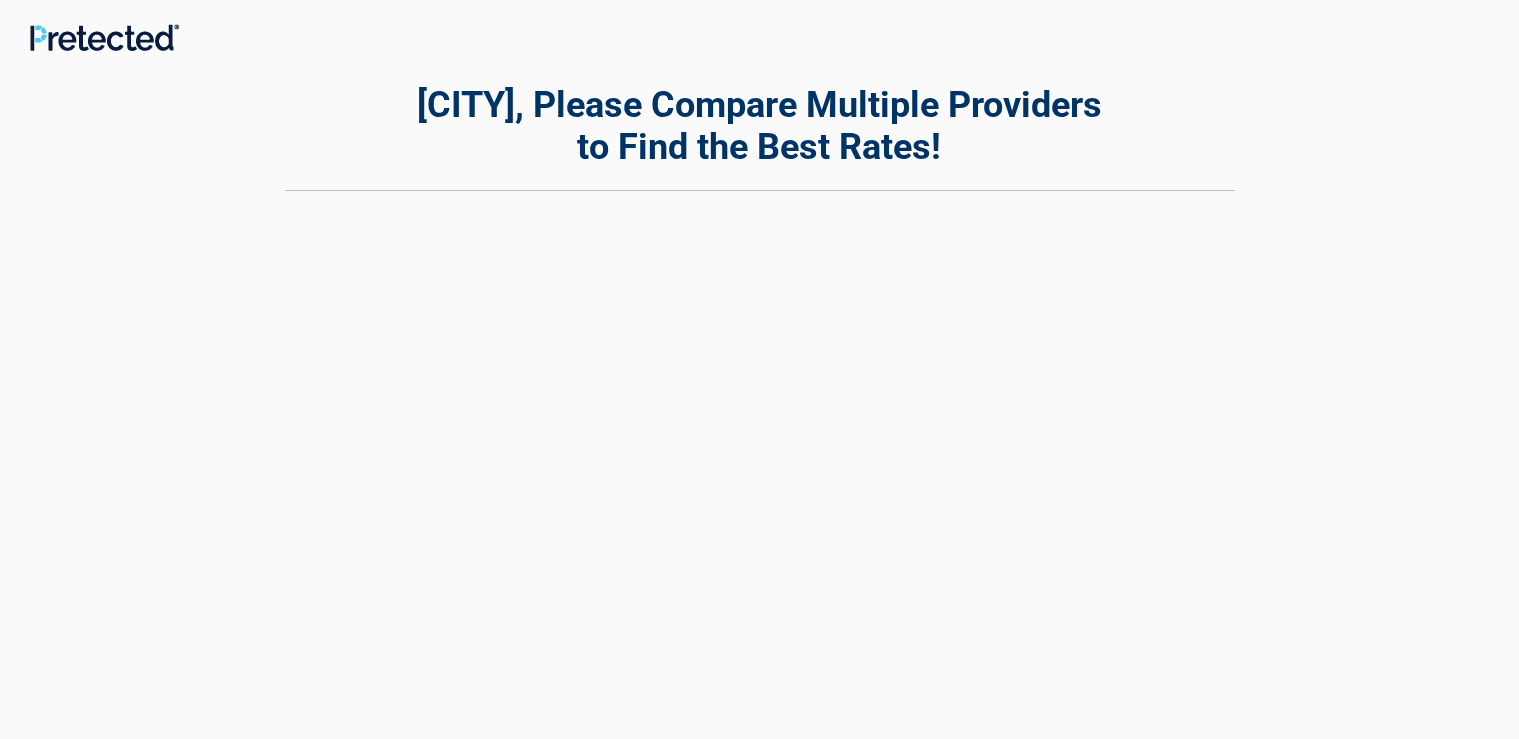 scroll, scrollTop: 0, scrollLeft: 0, axis: both 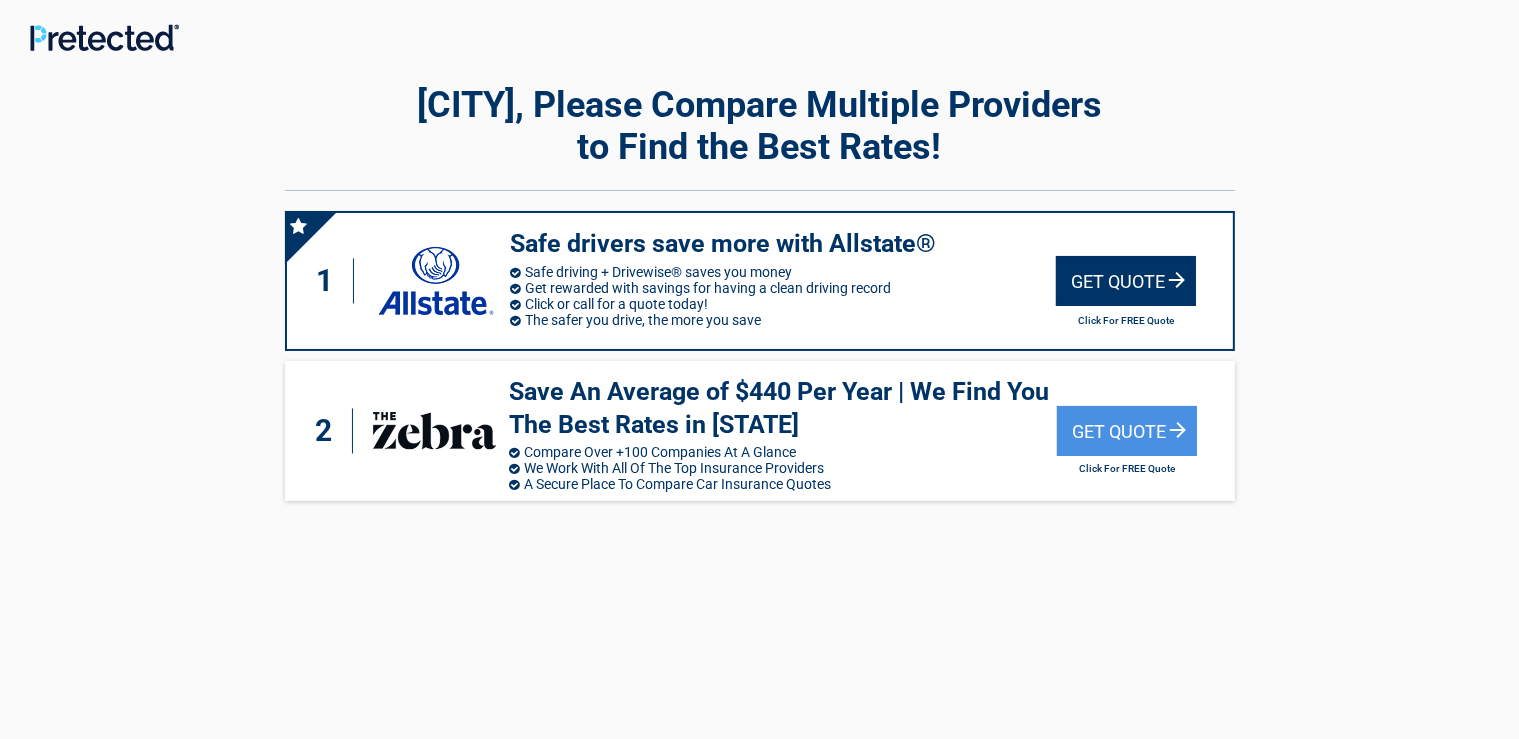 click on "Get Quote" at bounding box center (1126, 281) 